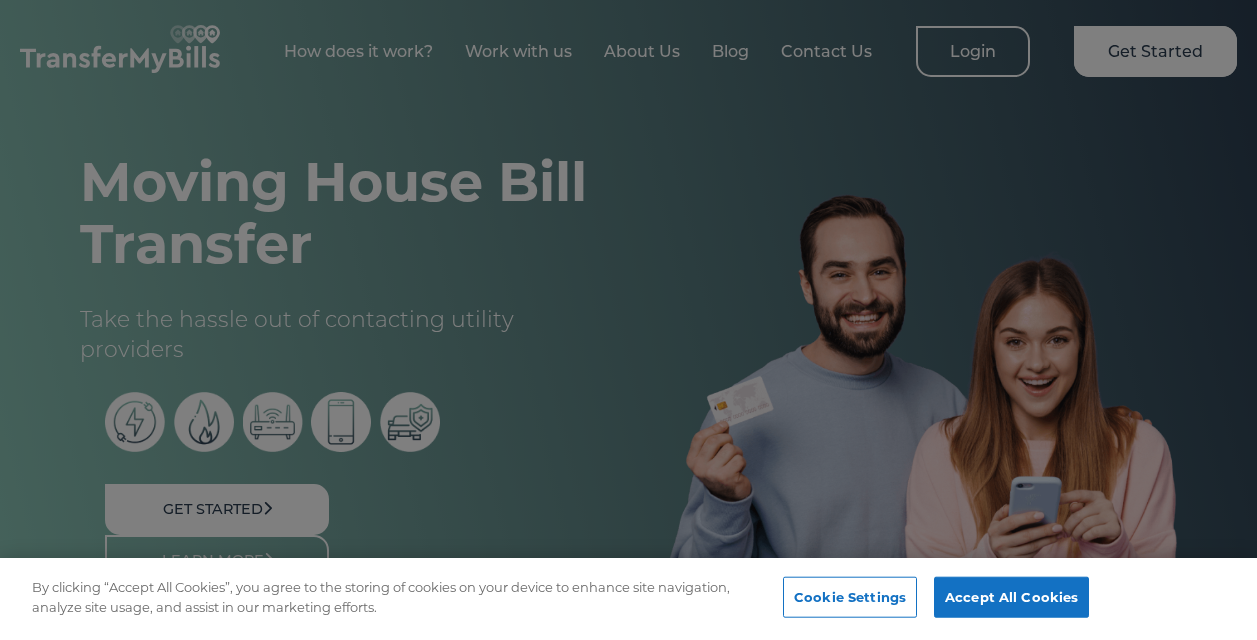 scroll, scrollTop: 0, scrollLeft: 0, axis: both 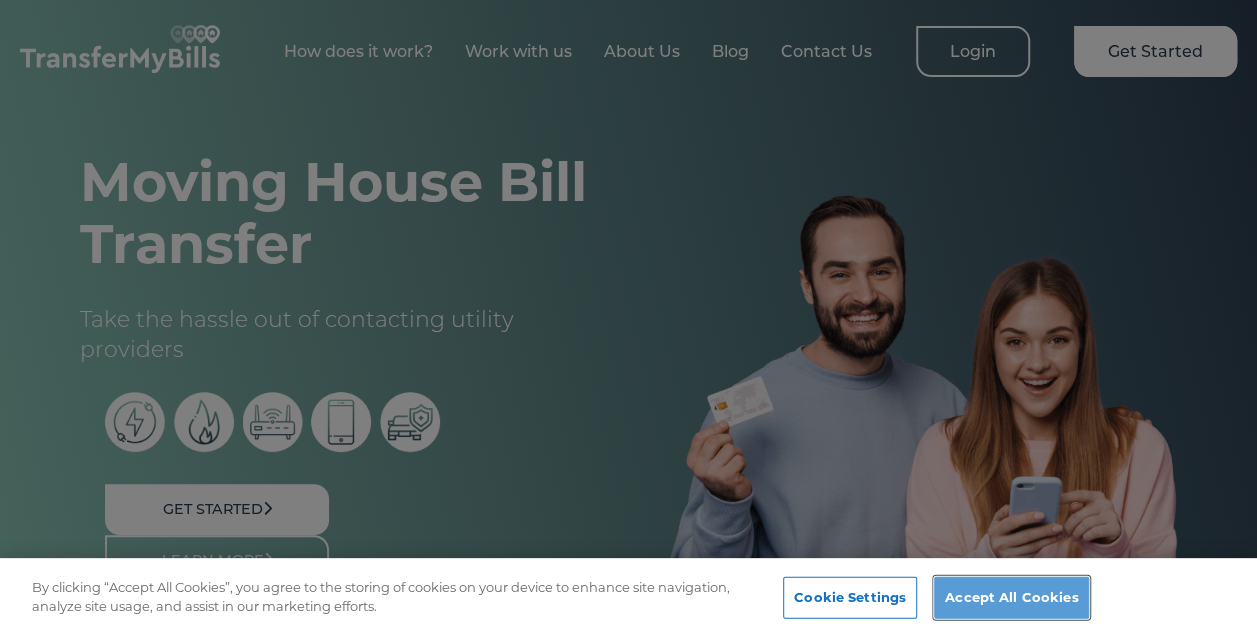 click on "Accept All Cookies" at bounding box center [1011, 598] 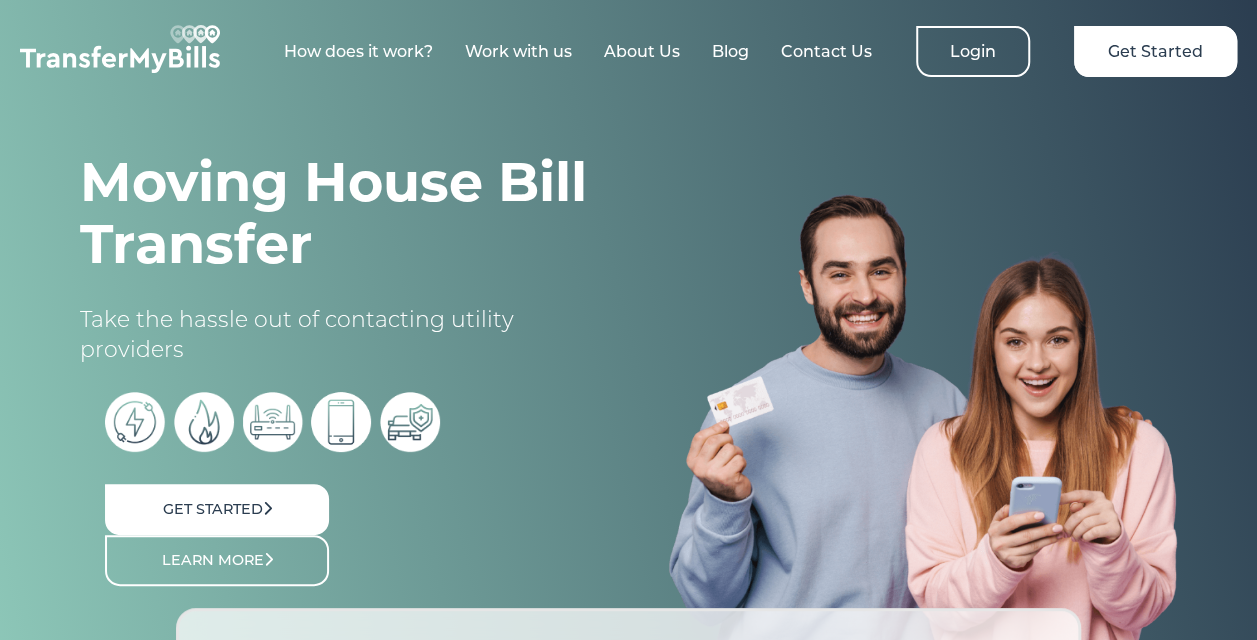 scroll, scrollTop: 0, scrollLeft: 0, axis: both 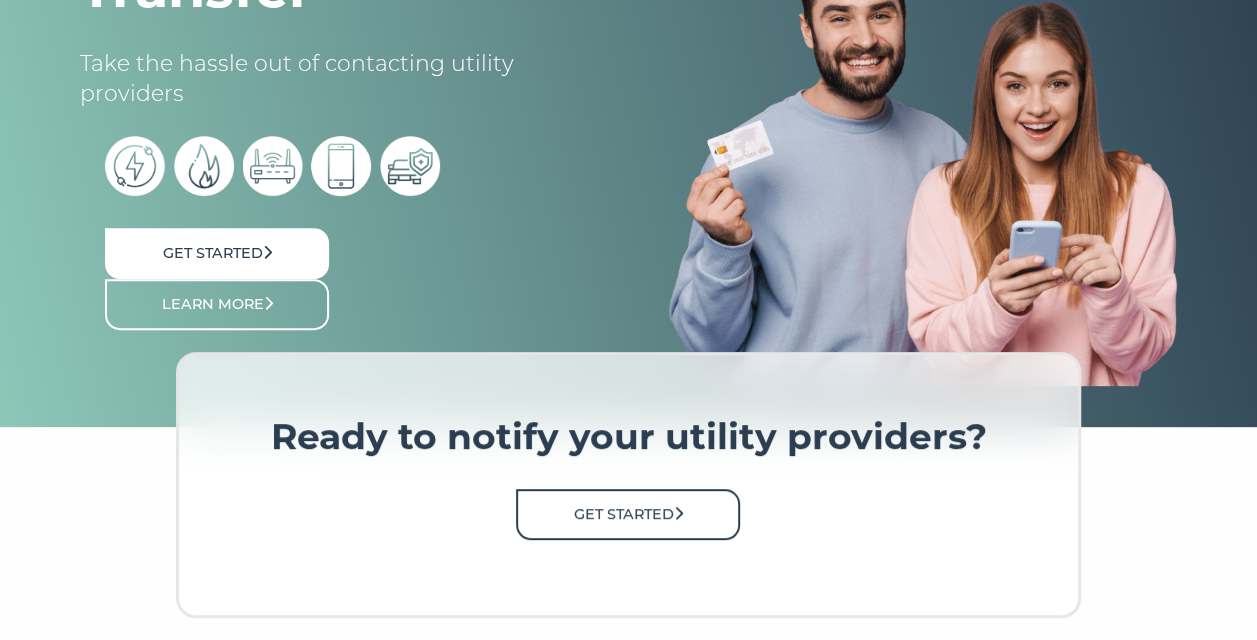 click on "Get Started" at bounding box center [628, 514] 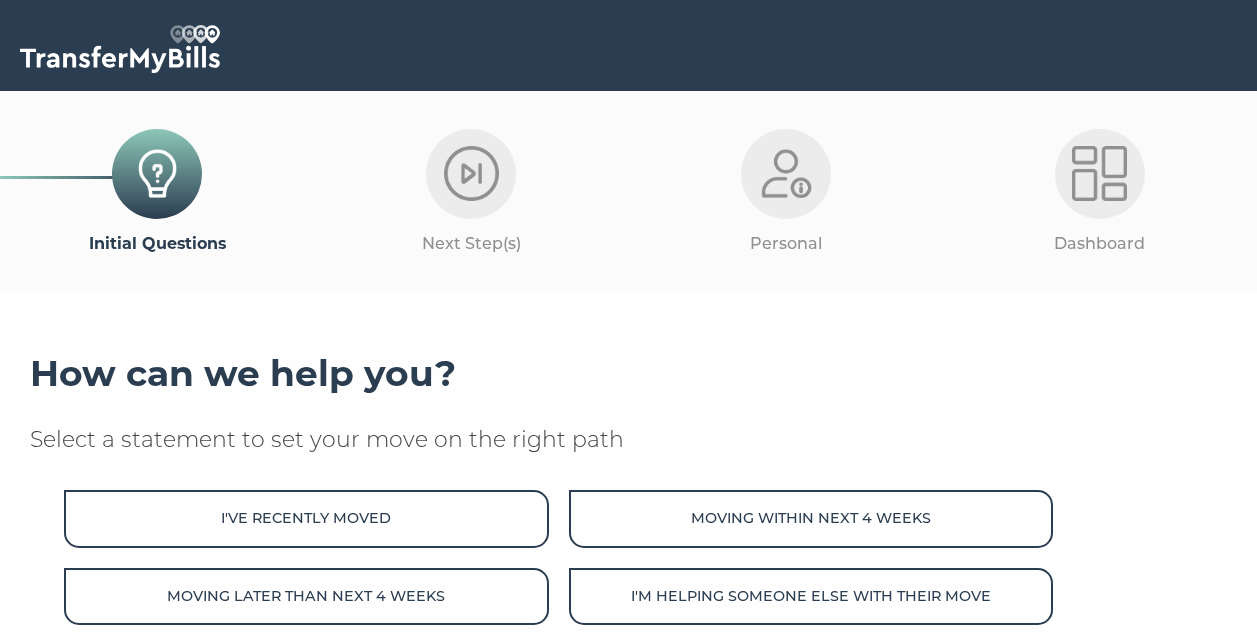 scroll, scrollTop: 0, scrollLeft: 0, axis: both 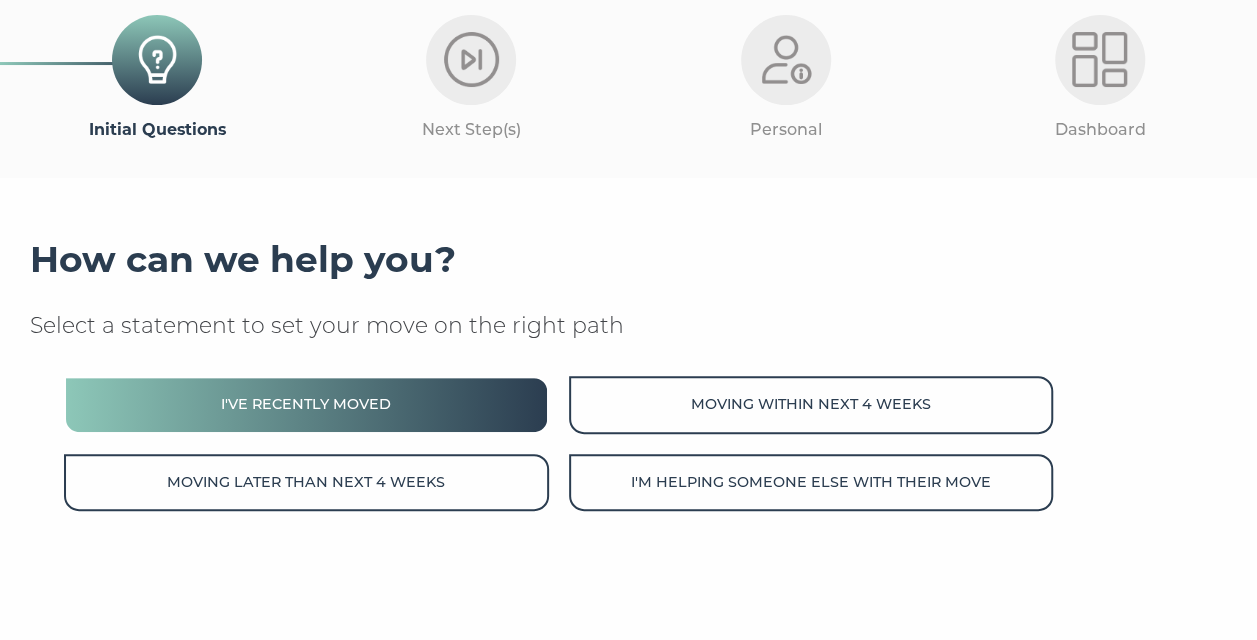 click on "I've recently moved" at bounding box center [306, 404] 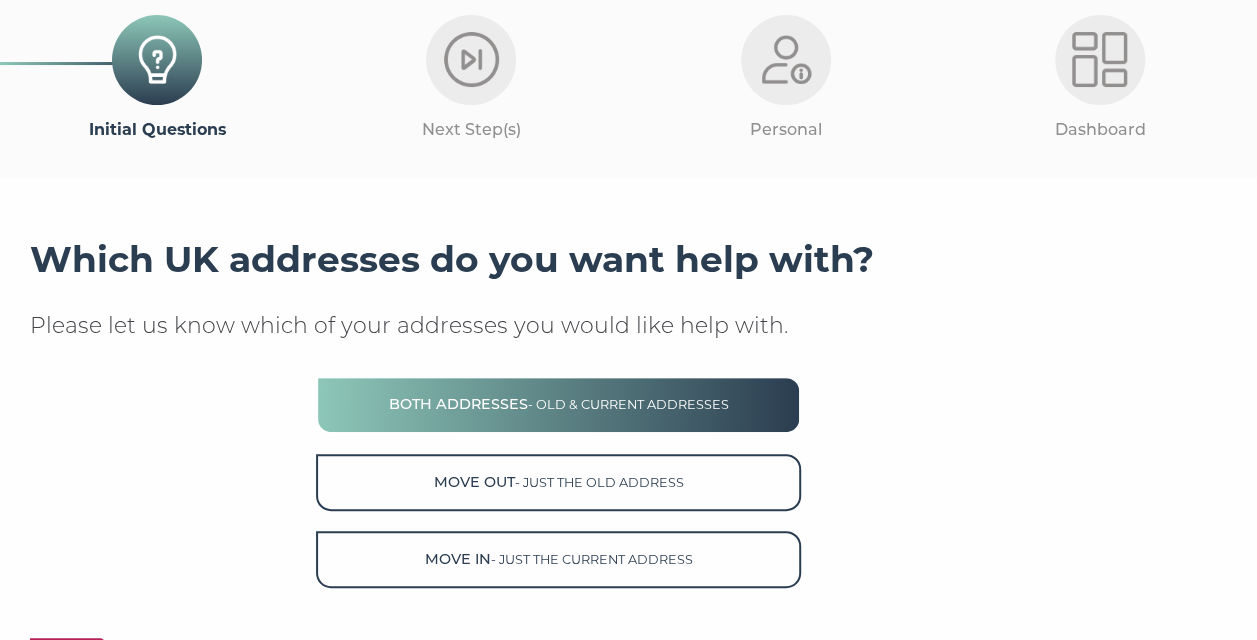 click on "- old & current addresses" at bounding box center [628, 404] 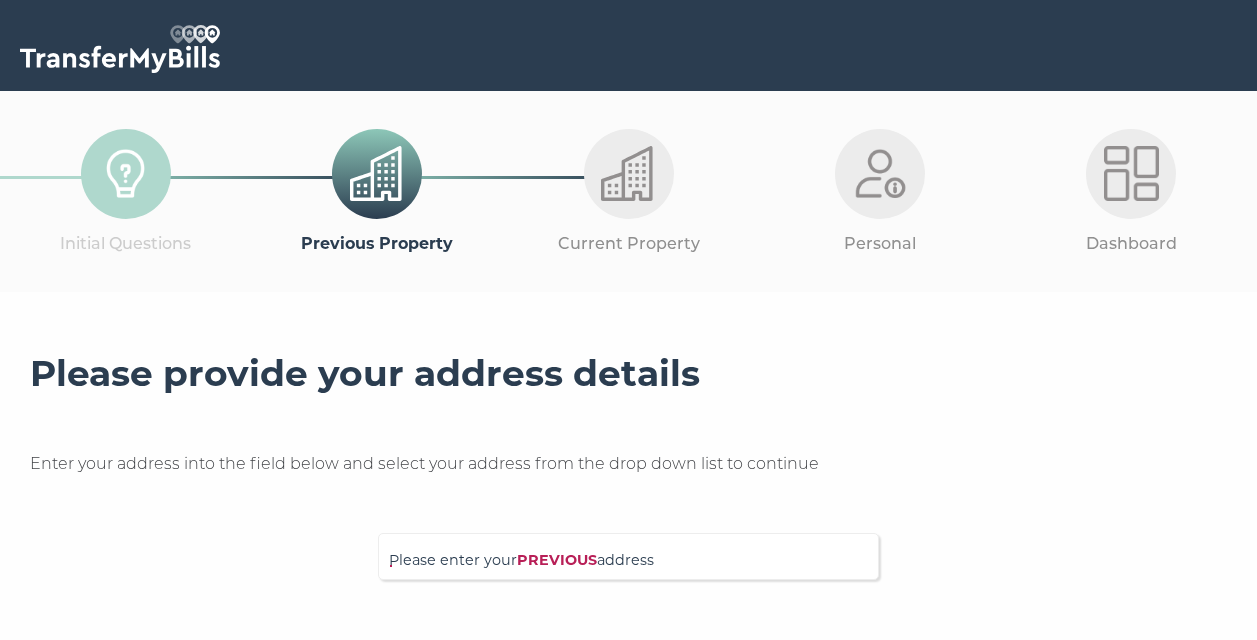 scroll, scrollTop: 0, scrollLeft: 0, axis: both 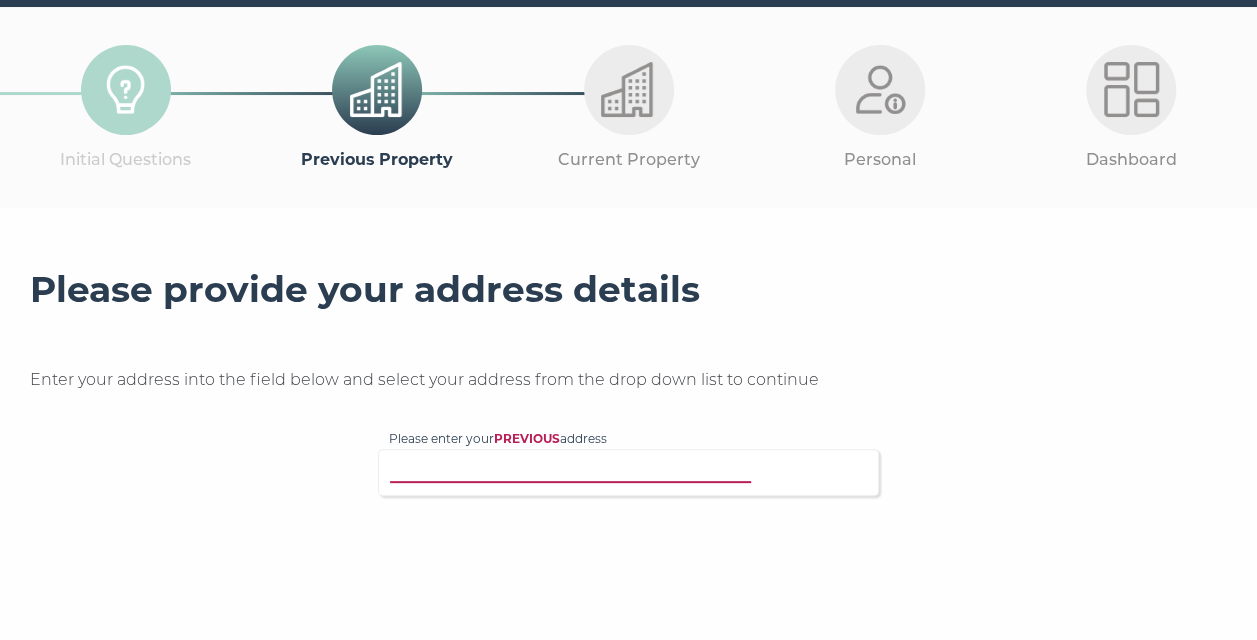 click on "Please enter your  PREVIOUS  address" at bounding box center (604, 470) 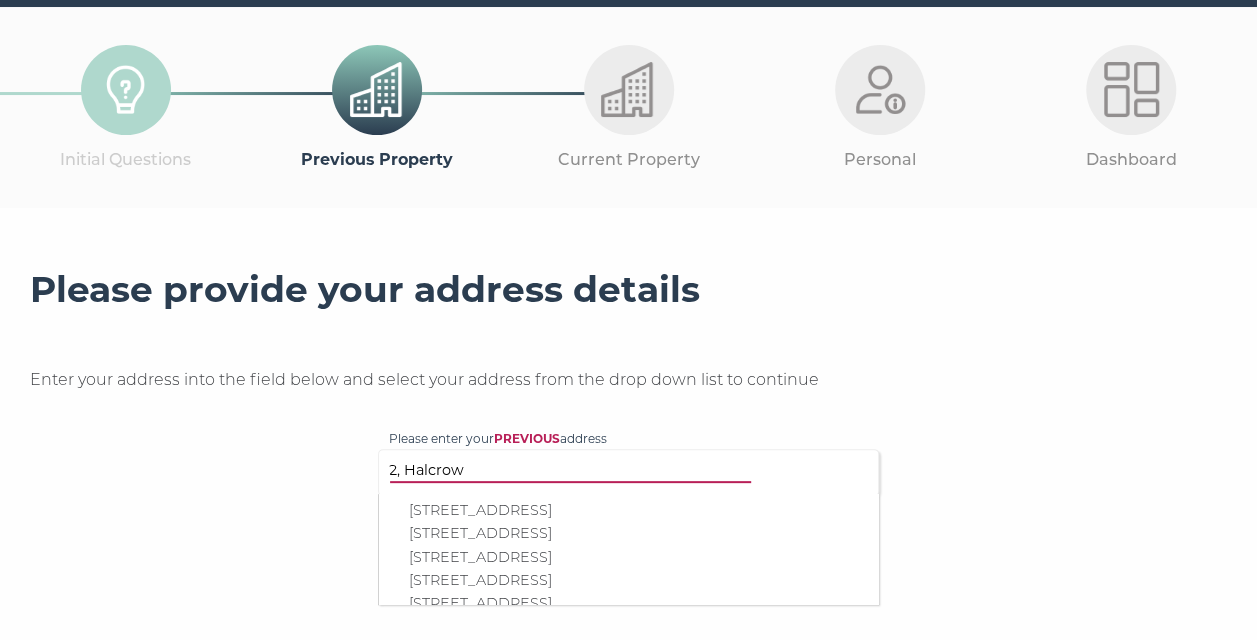 type on "2, Halcrow" 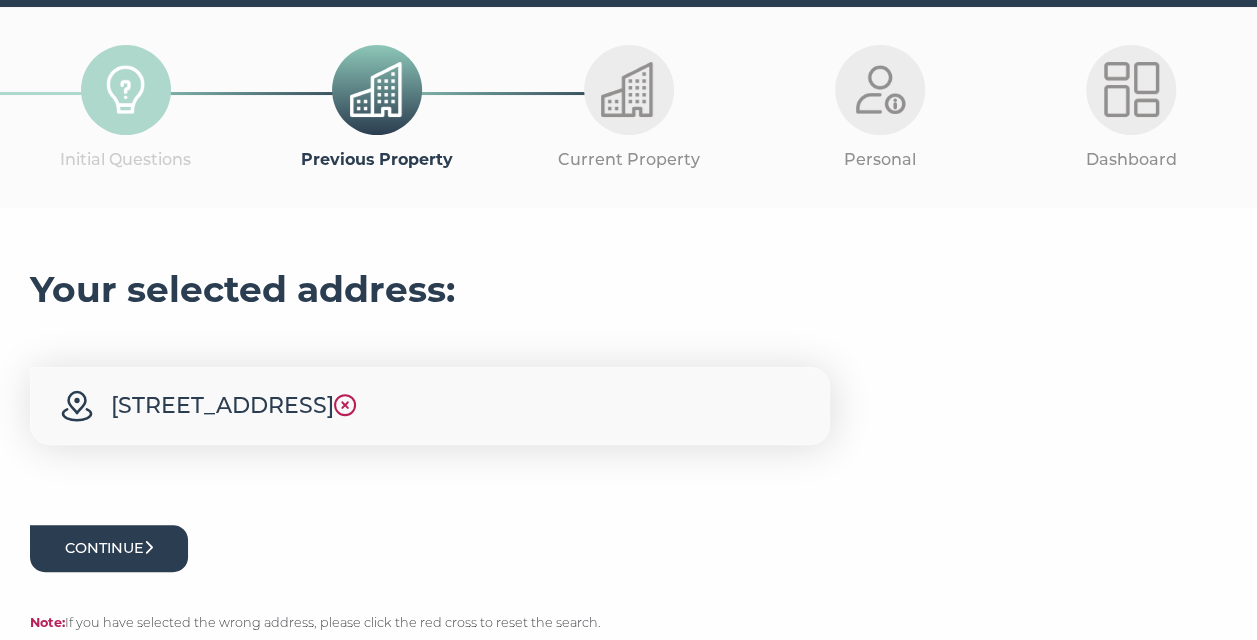 click on "Continue" at bounding box center (109, 548) 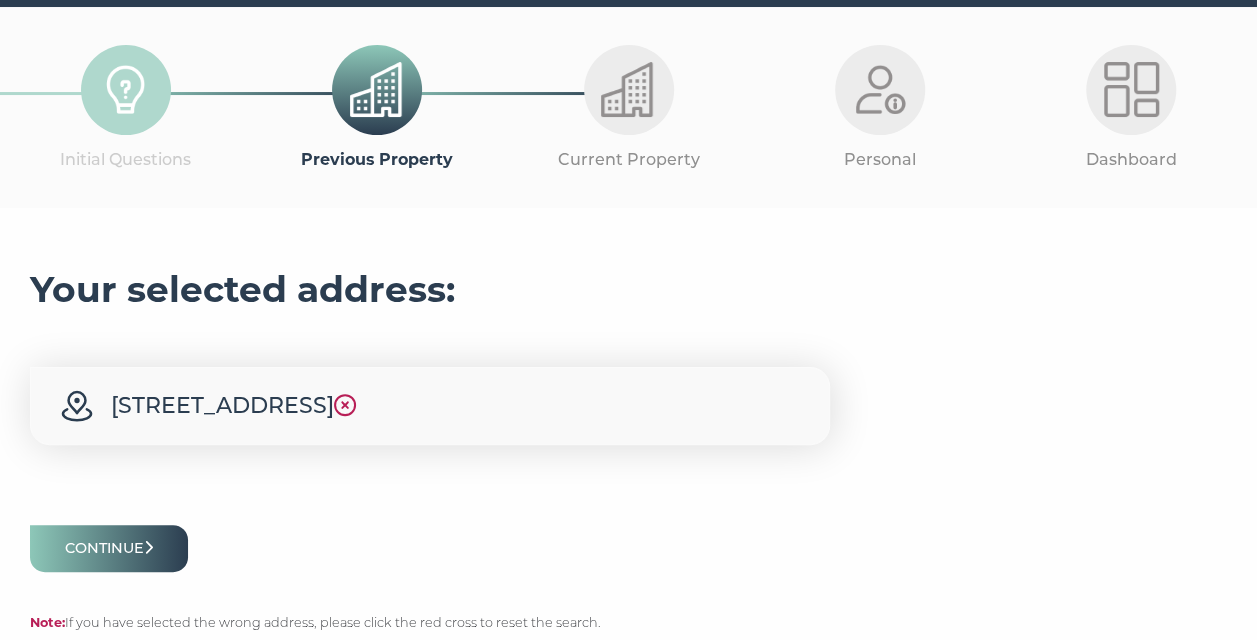 click at bounding box center (377, 89) 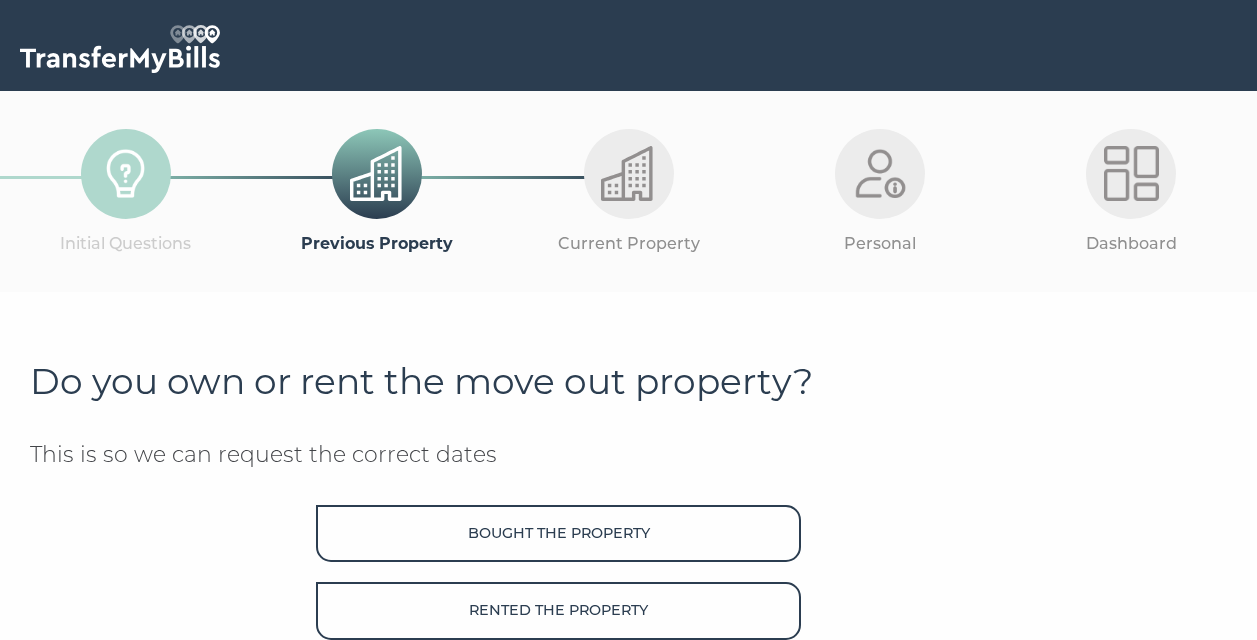 scroll, scrollTop: 0, scrollLeft: 0, axis: both 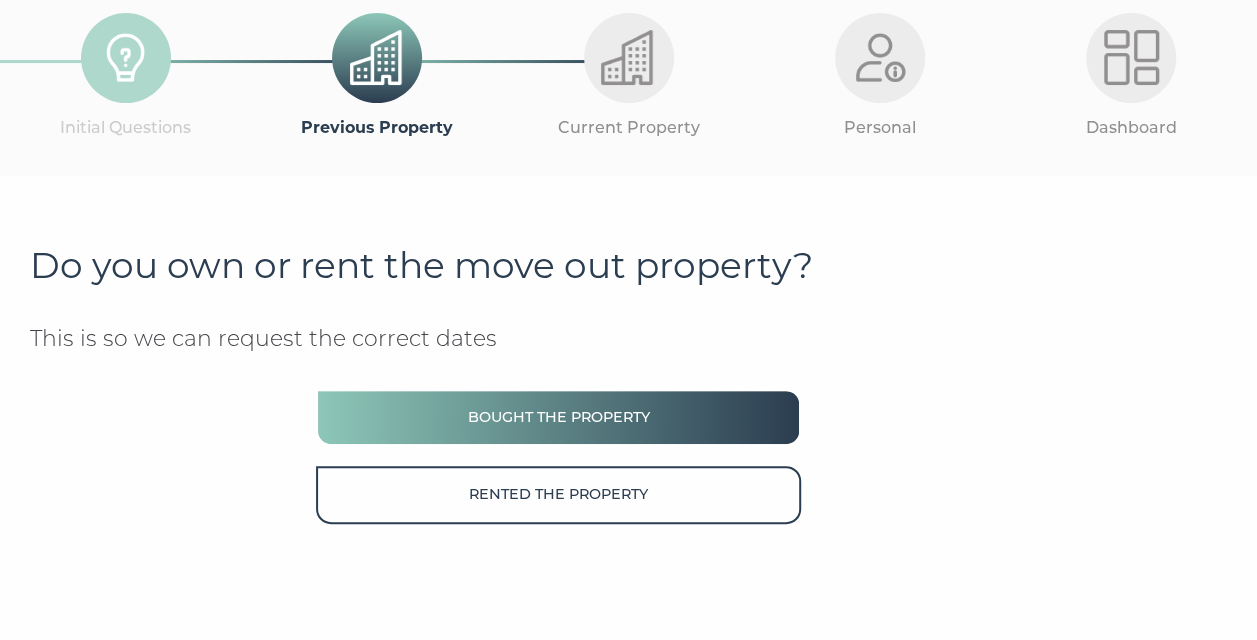 click on "Bought the property" at bounding box center [558, 417] 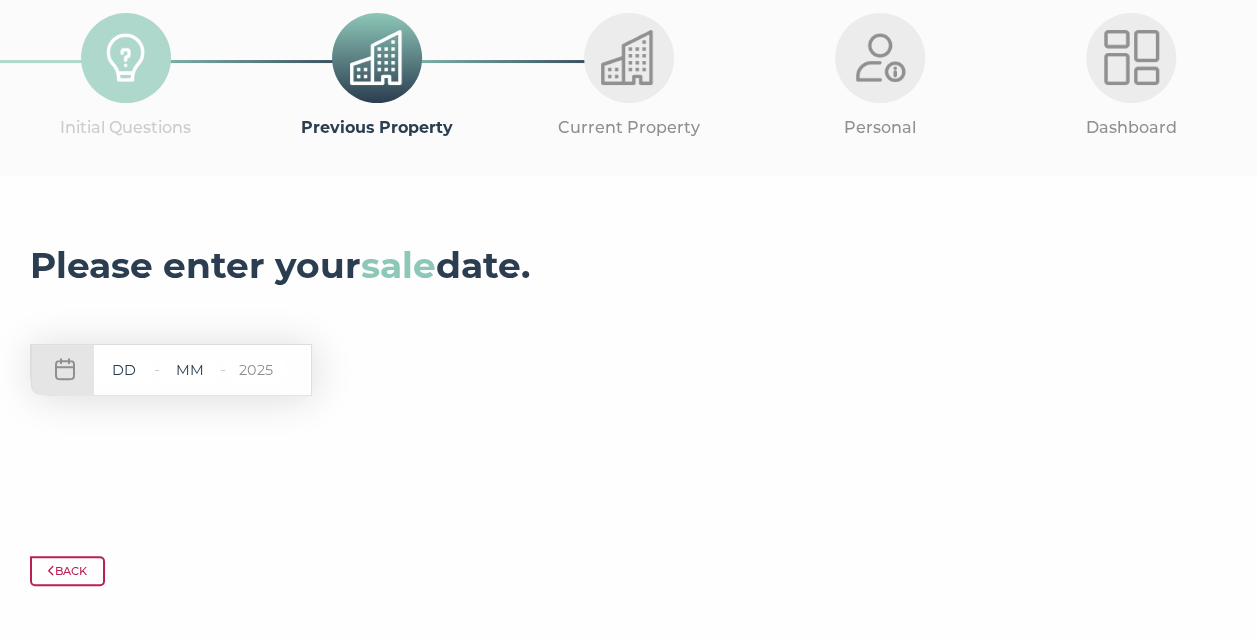 click at bounding box center [124, 370] 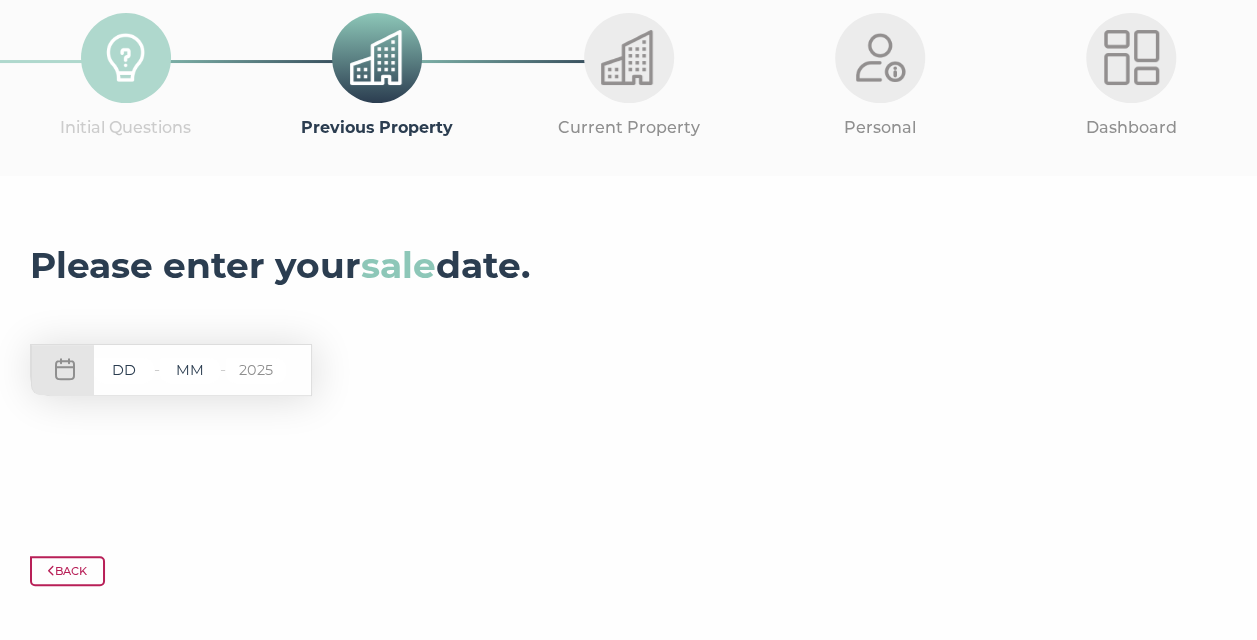 click at bounding box center (190, 370) 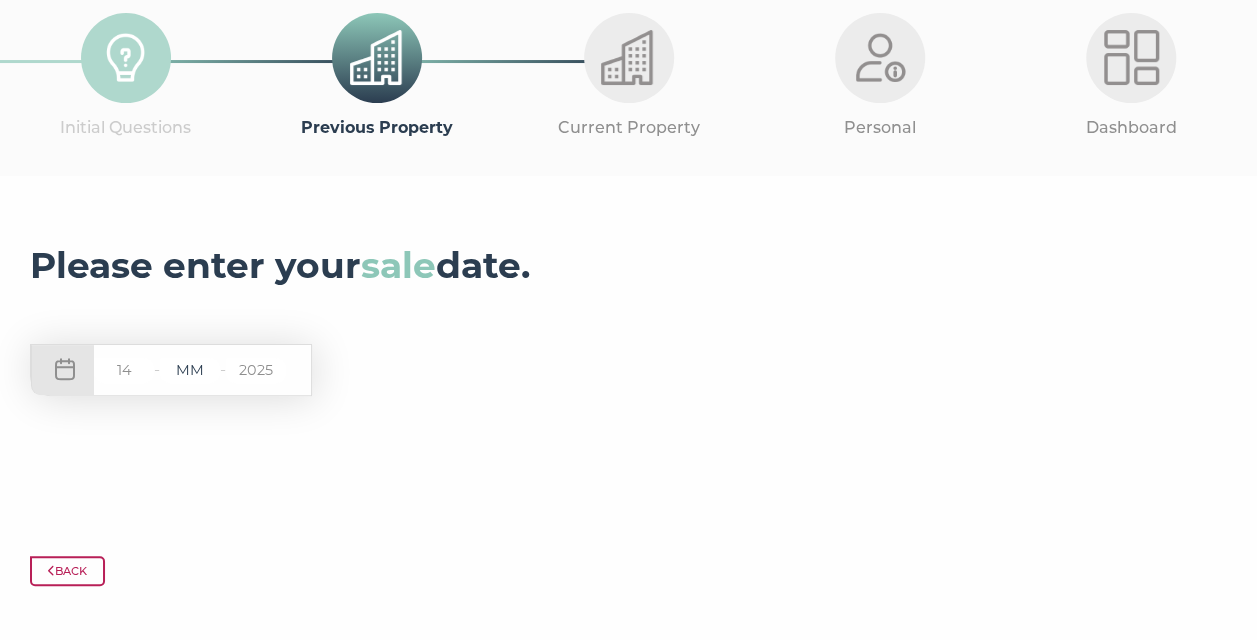type on "14" 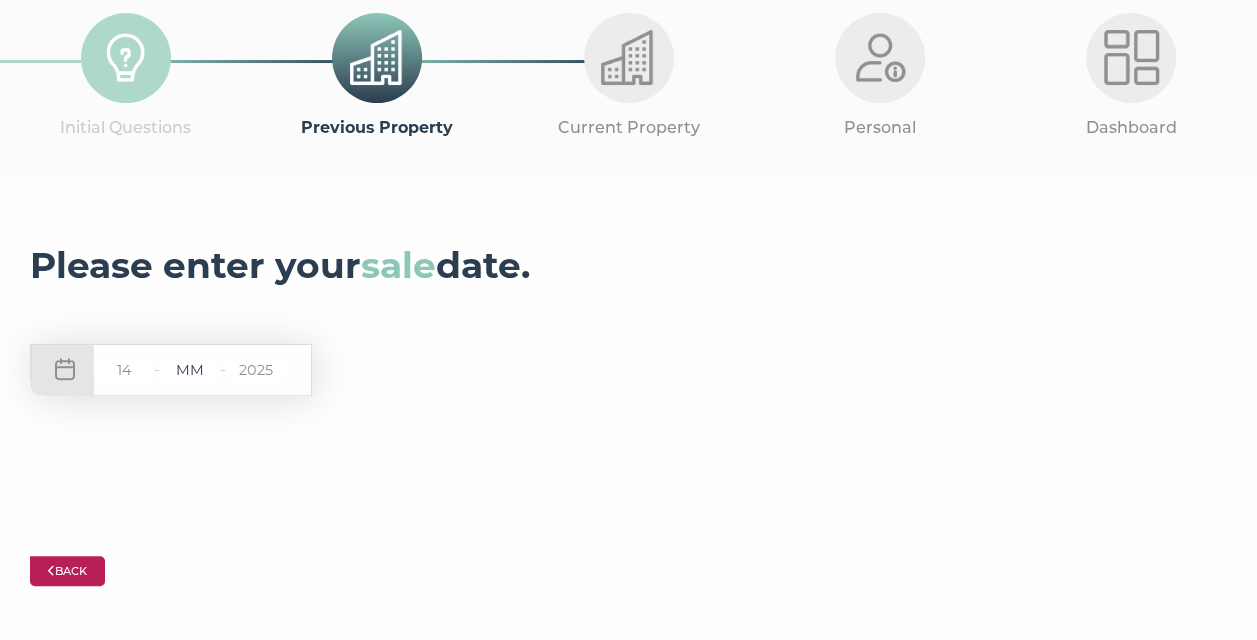 click on "Back" at bounding box center (67, 571) 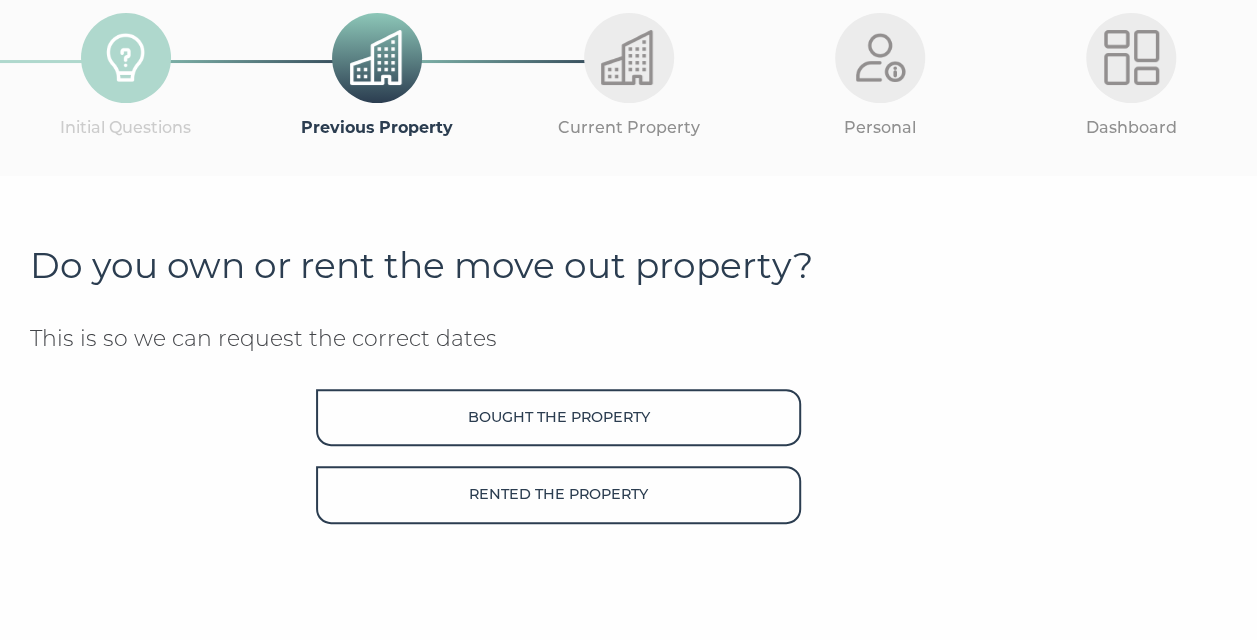 click on "Do you own or rent the move out property?  This is so we can request the correct dates Bought the property Rented the property" at bounding box center [628, 456] 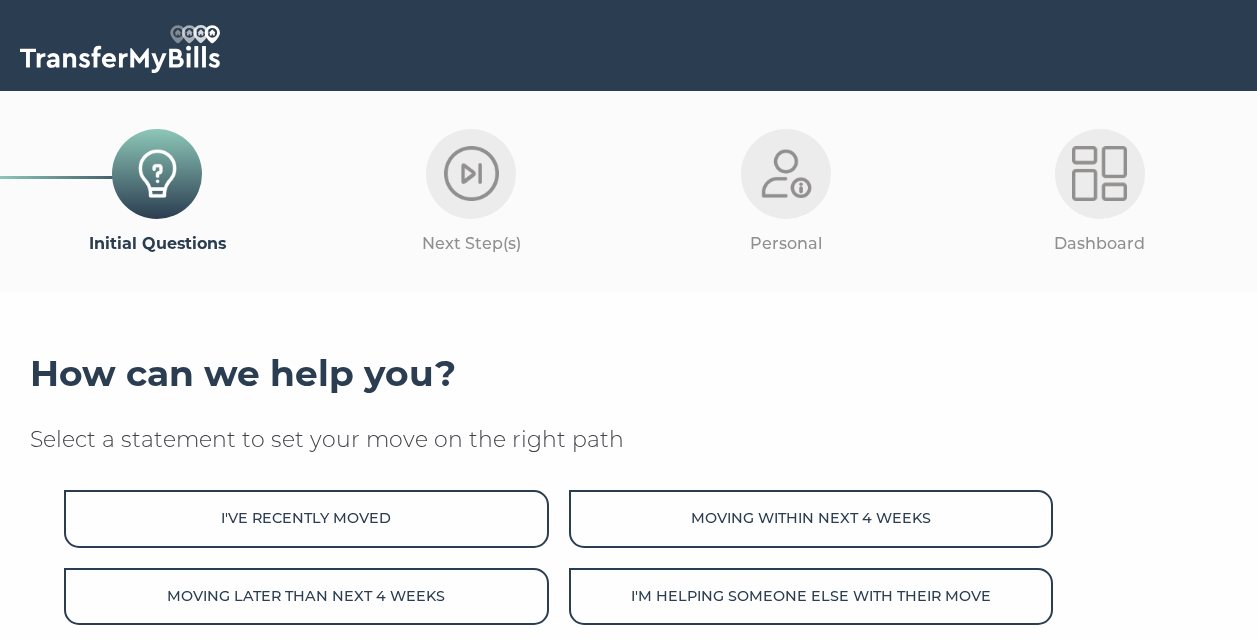 scroll, scrollTop: 0, scrollLeft: 0, axis: both 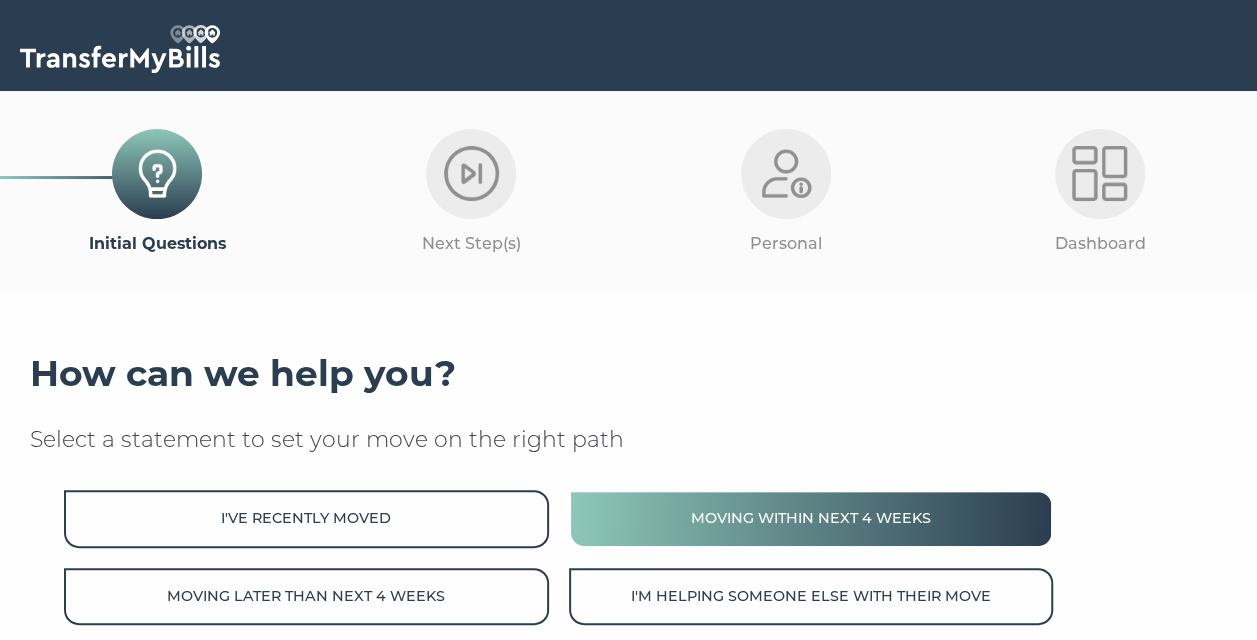 click on "Moving within next 4 weeks" at bounding box center [811, 518] 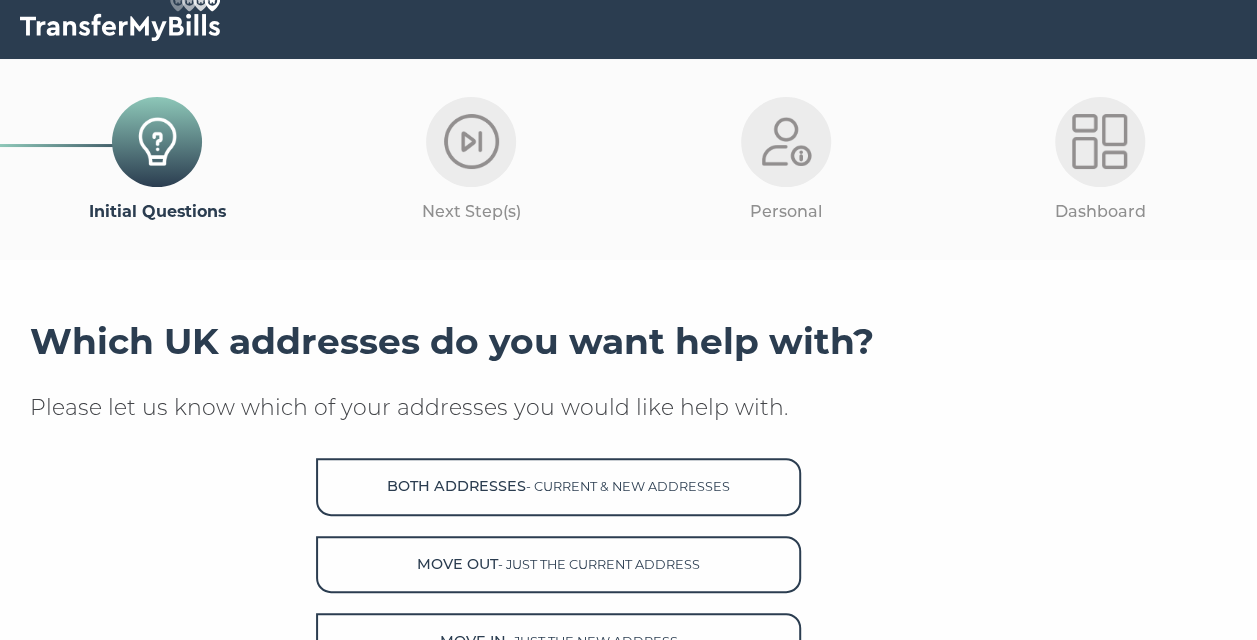scroll, scrollTop: 40, scrollLeft: 0, axis: vertical 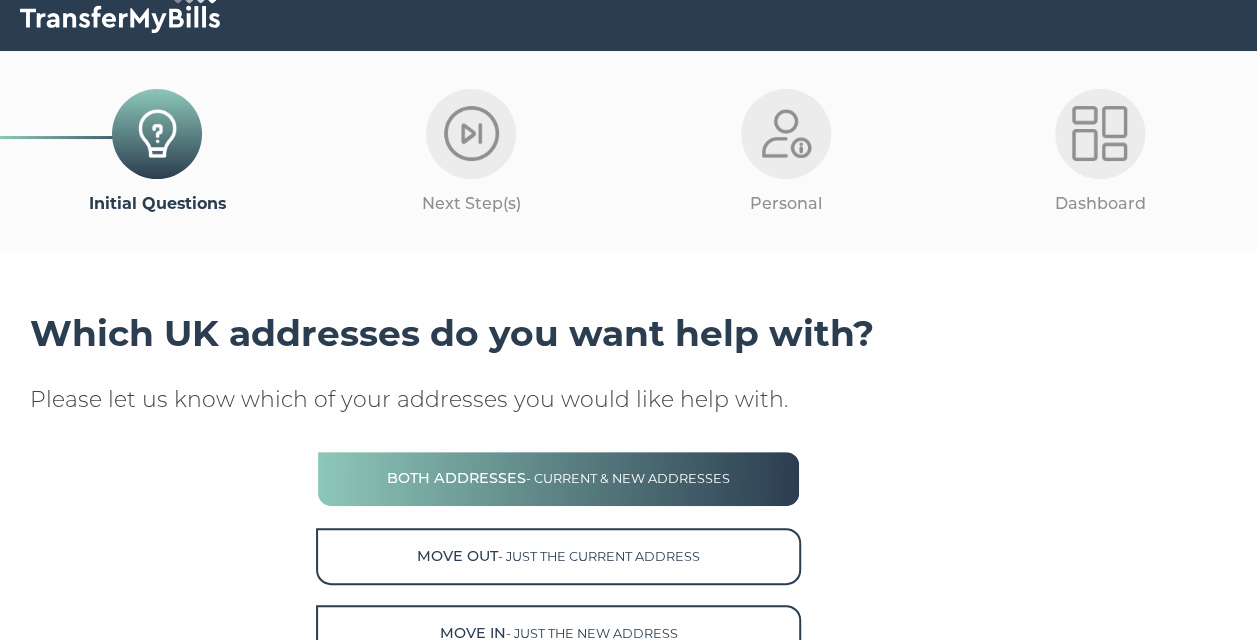 click on "- current & new addresses" at bounding box center [628, 478] 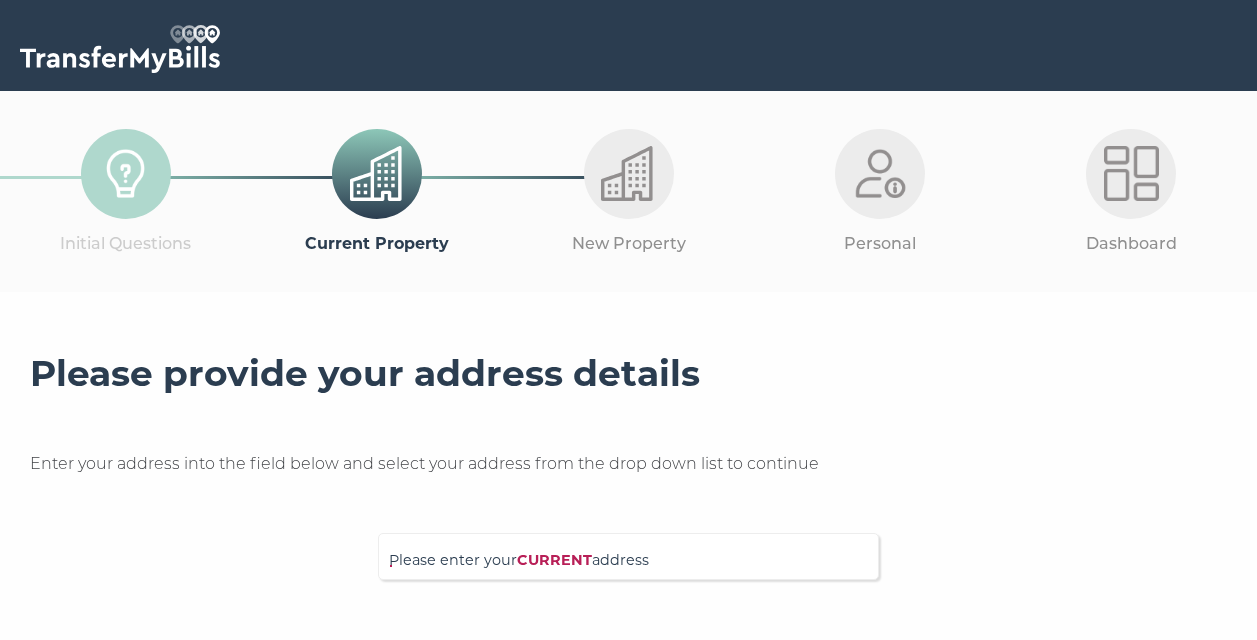 scroll, scrollTop: 0, scrollLeft: 0, axis: both 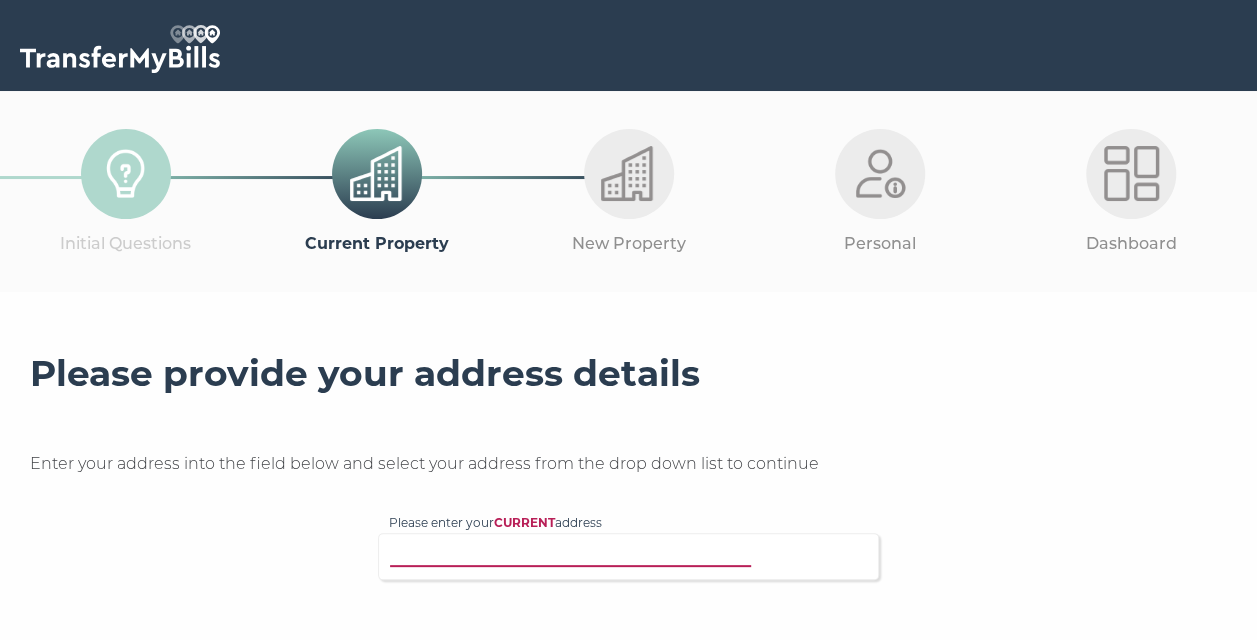 click on "Please enter your  CURRENT  address" at bounding box center (604, 554) 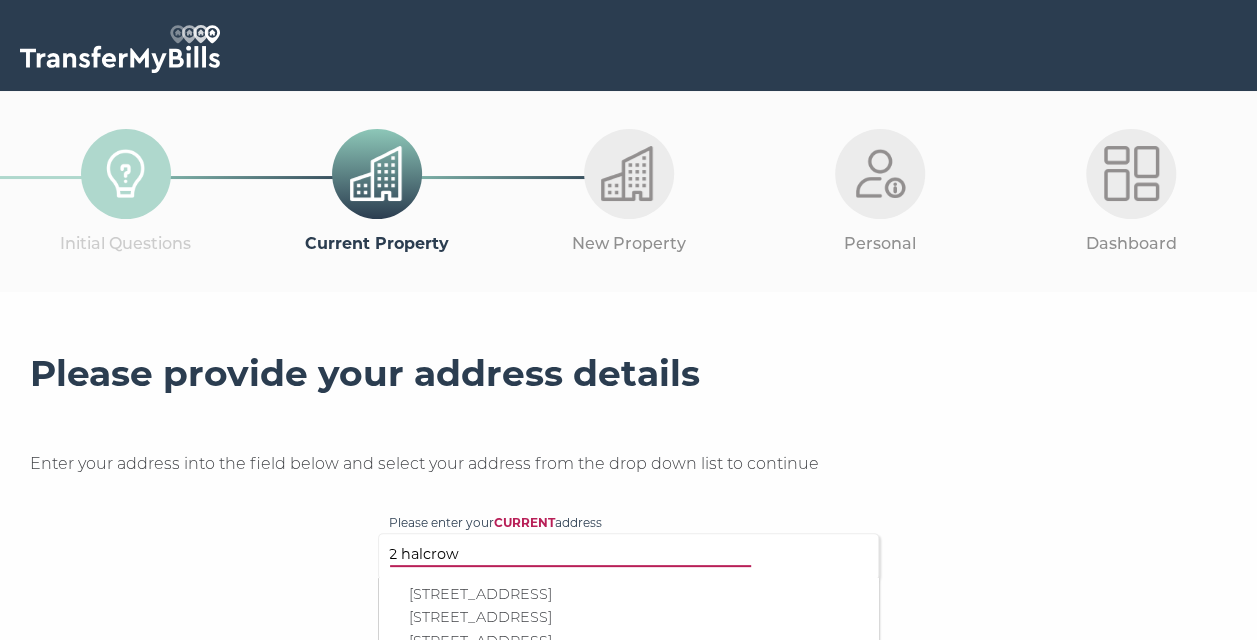 type on "2 halcrow" 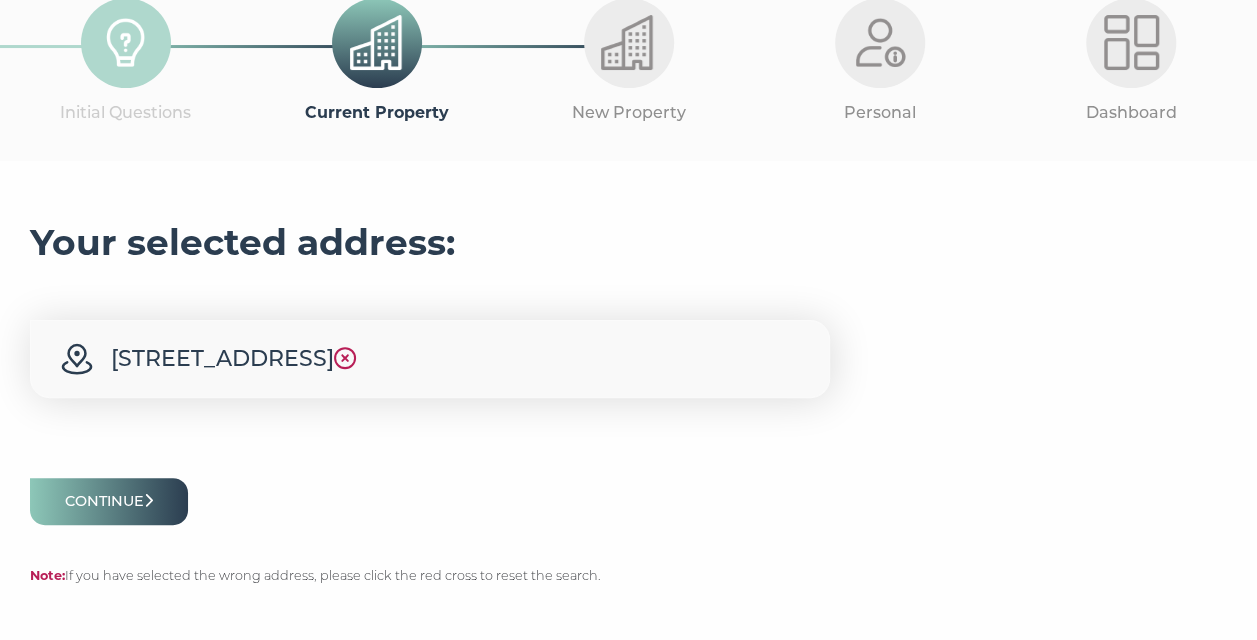 scroll, scrollTop: 132, scrollLeft: 0, axis: vertical 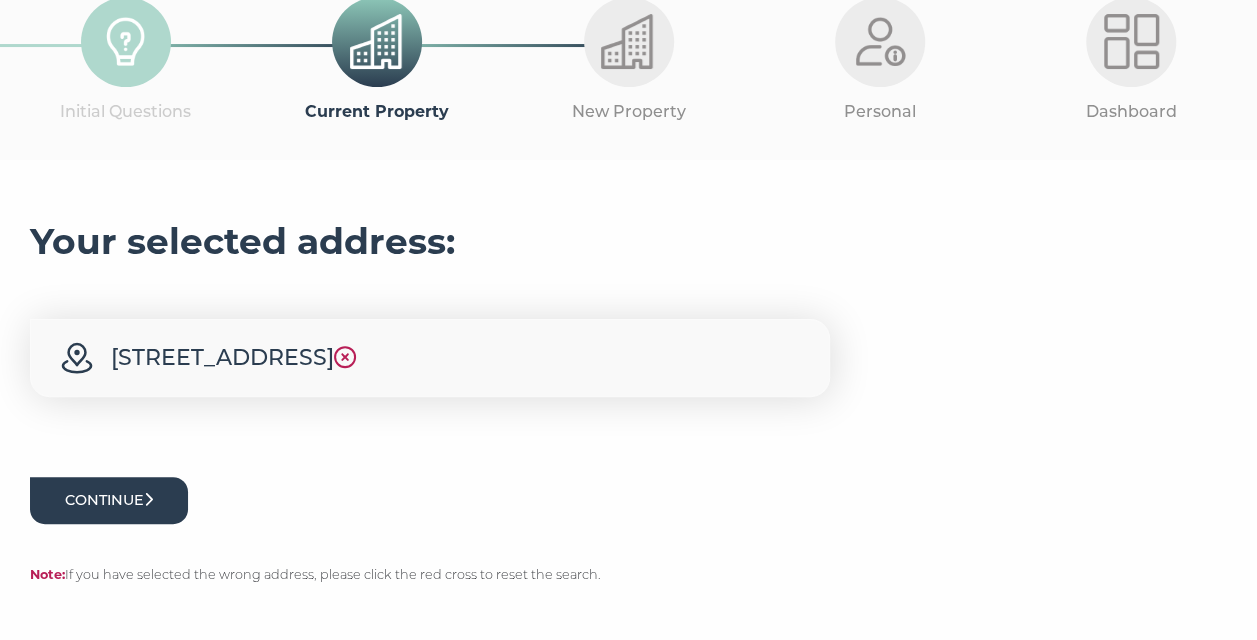 click on "Continue" at bounding box center [109, 500] 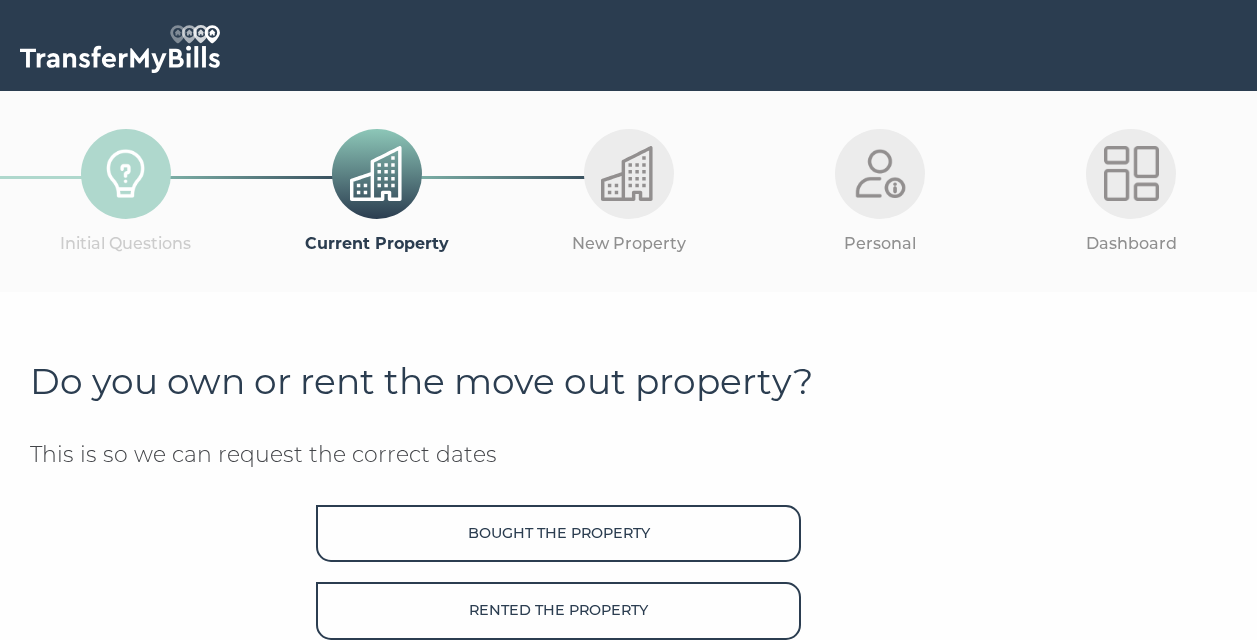 scroll, scrollTop: 0, scrollLeft: 0, axis: both 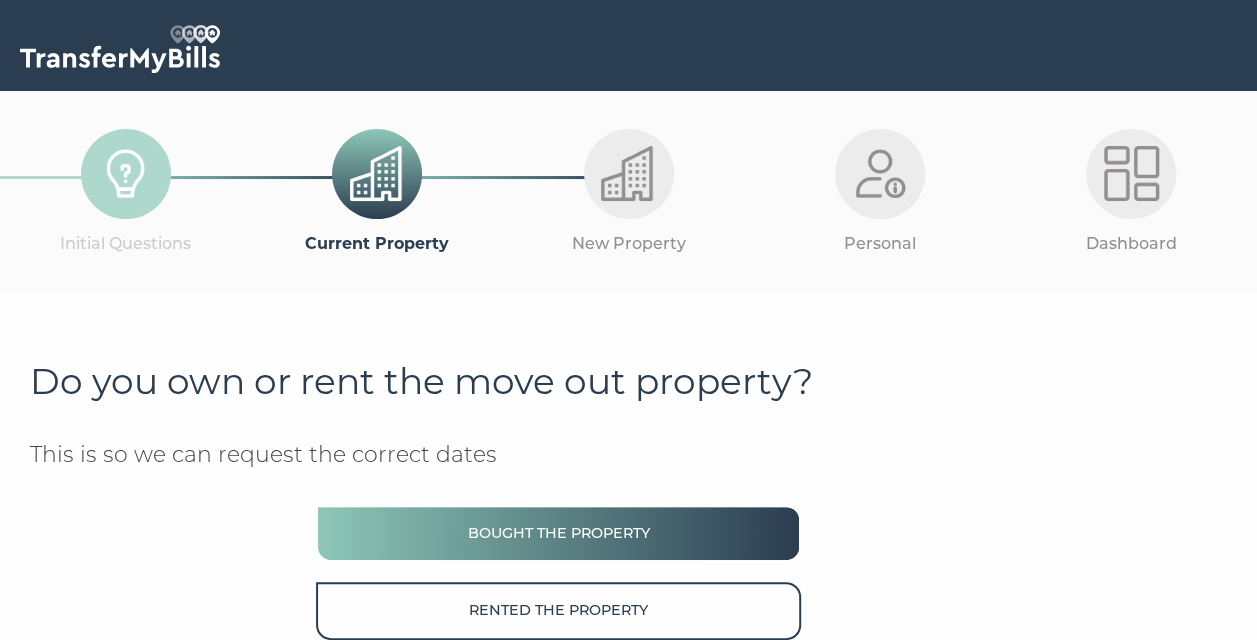 click on "Bought the property" at bounding box center [558, 533] 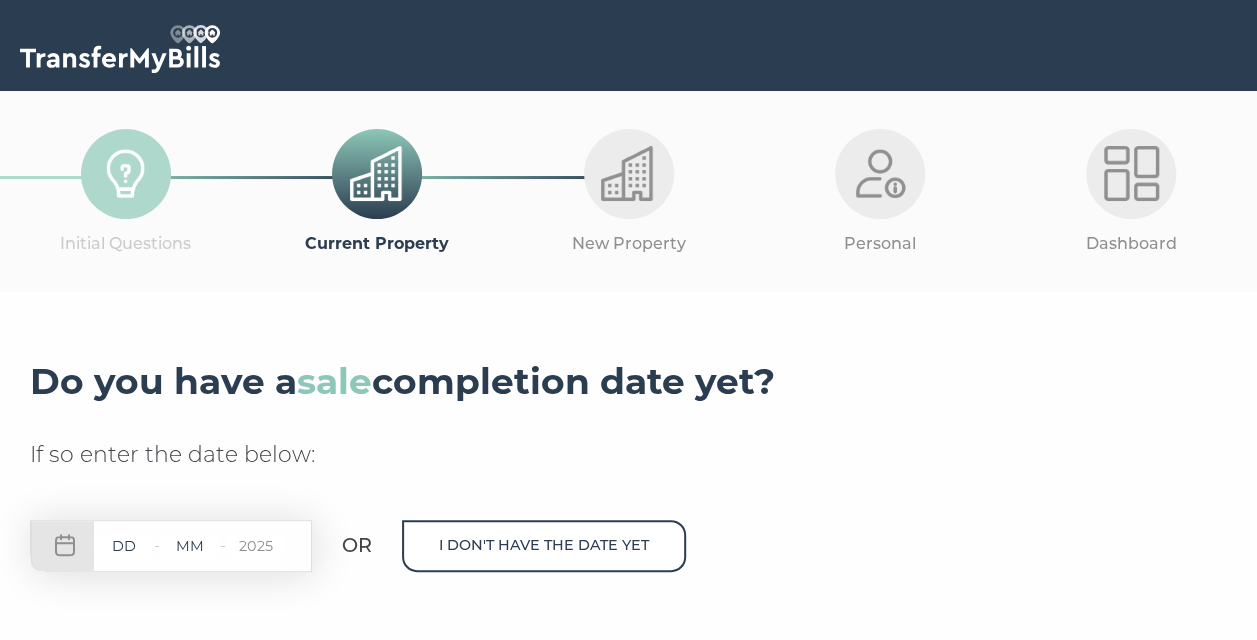 click at bounding box center (124, 546) 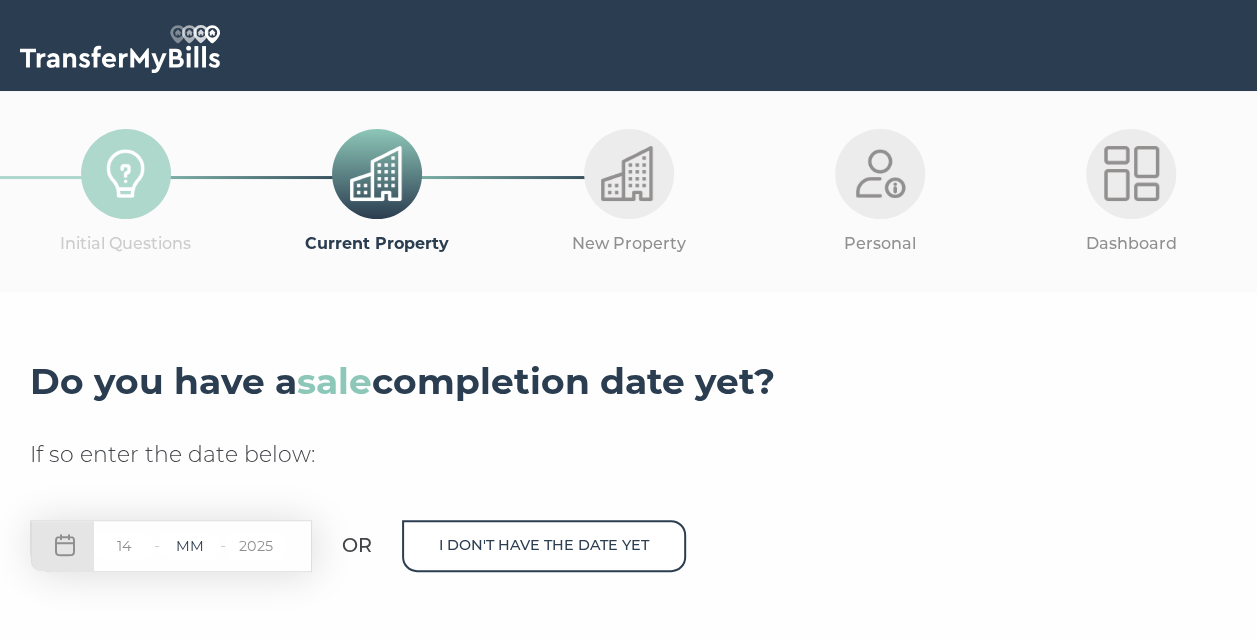 type on "14" 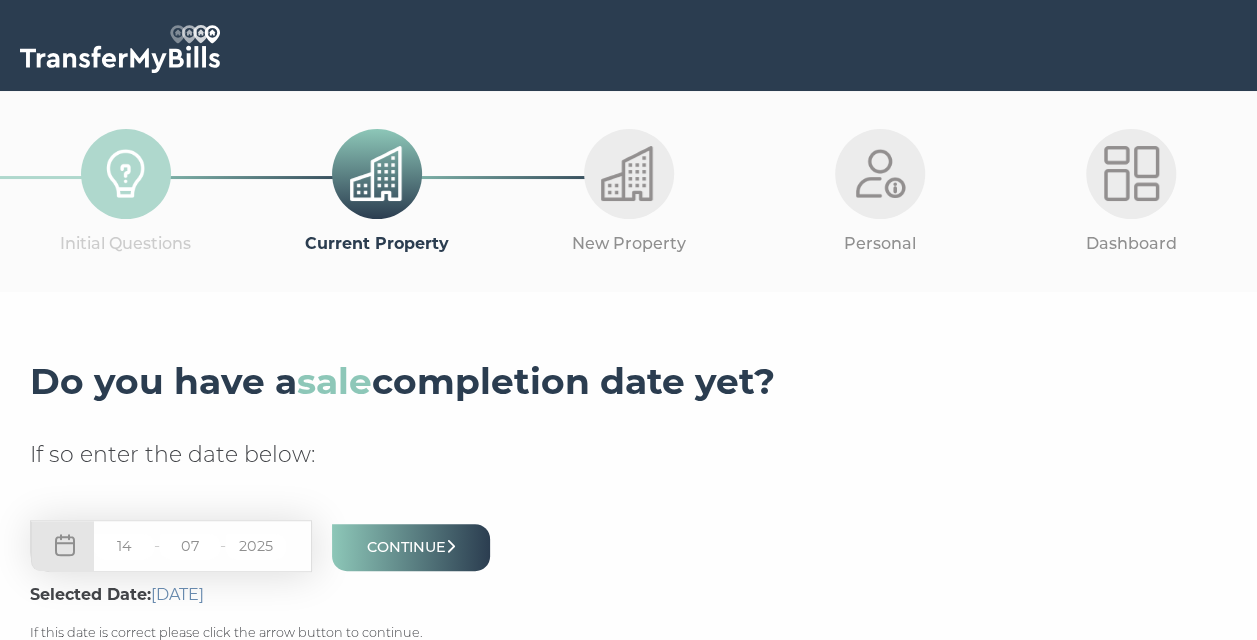 type on "07" 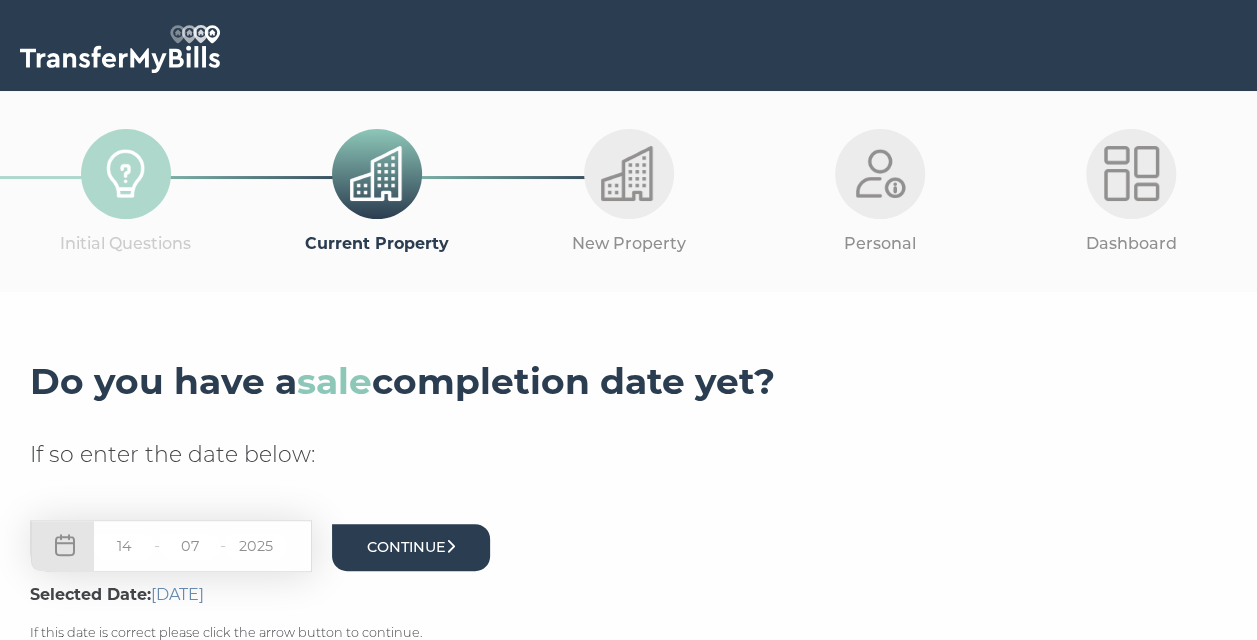 click on "Continue" at bounding box center (411, 547) 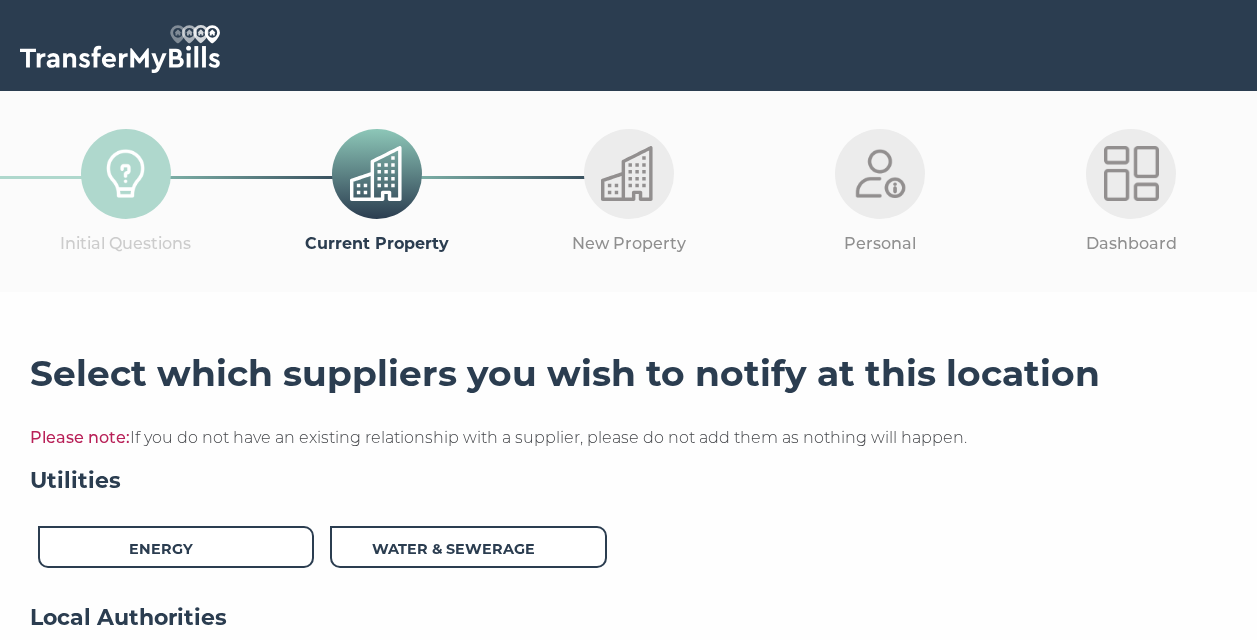 scroll, scrollTop: 0, scrollLeft: 0, axis: both 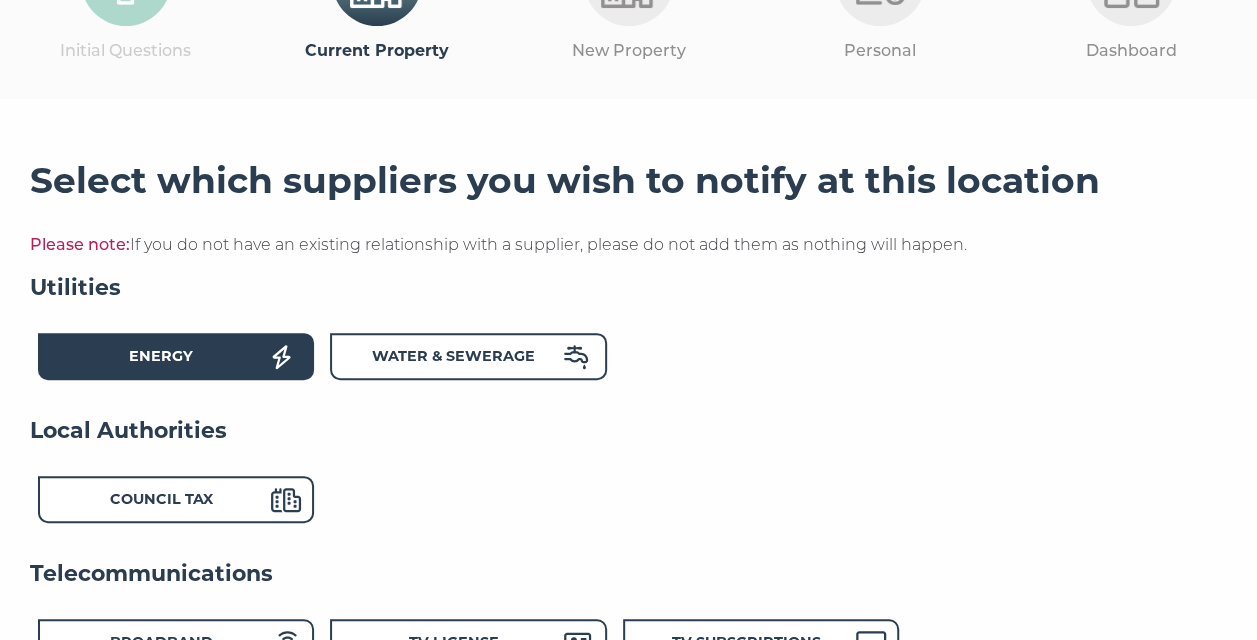 click on "Energy" at bounding box center [161, 356] 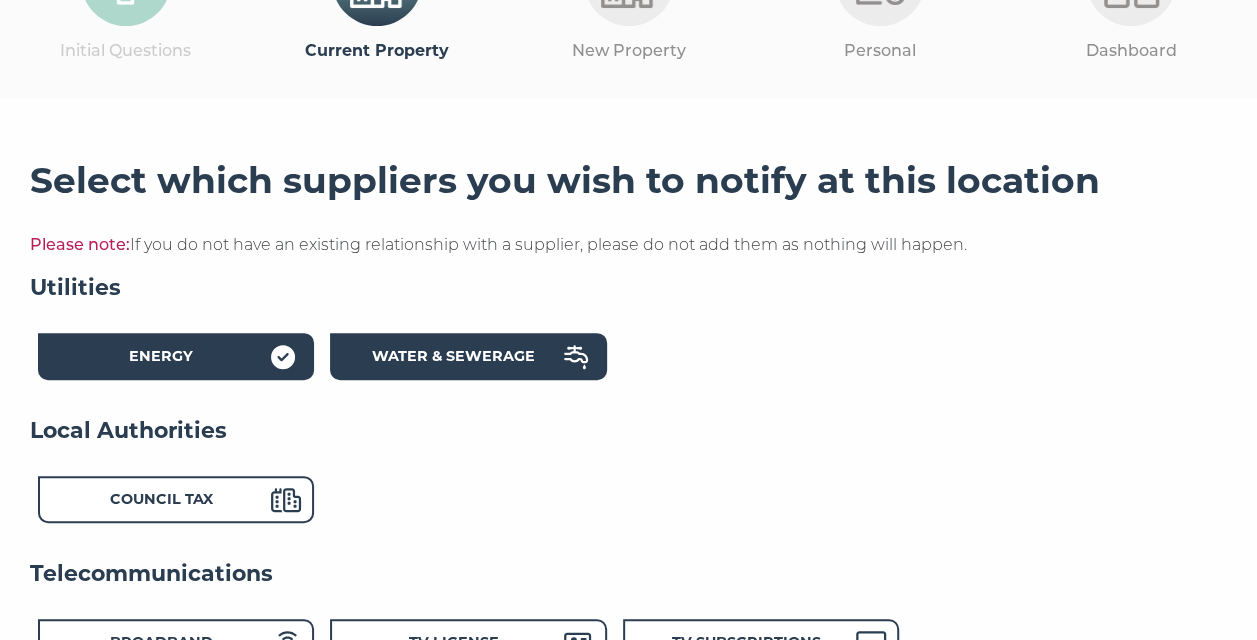 click on "Water & Sewerage" at bounding box center (453, 356) 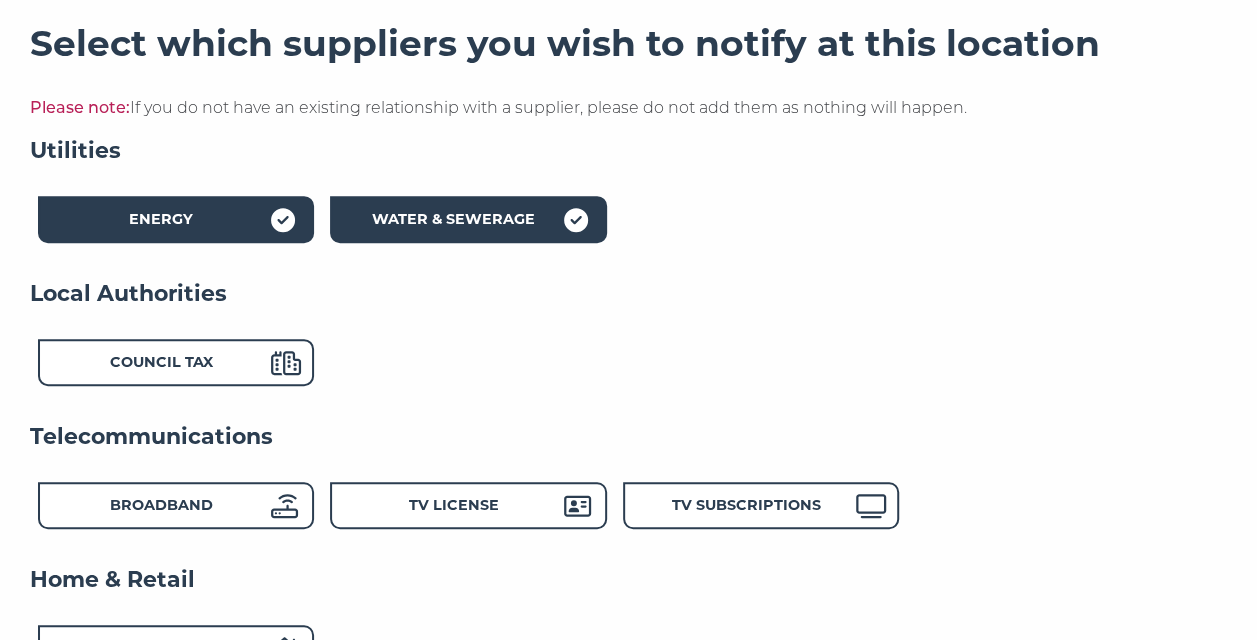 scroll, scrollTop: 342, scrollLeft: 0, axis: vertical 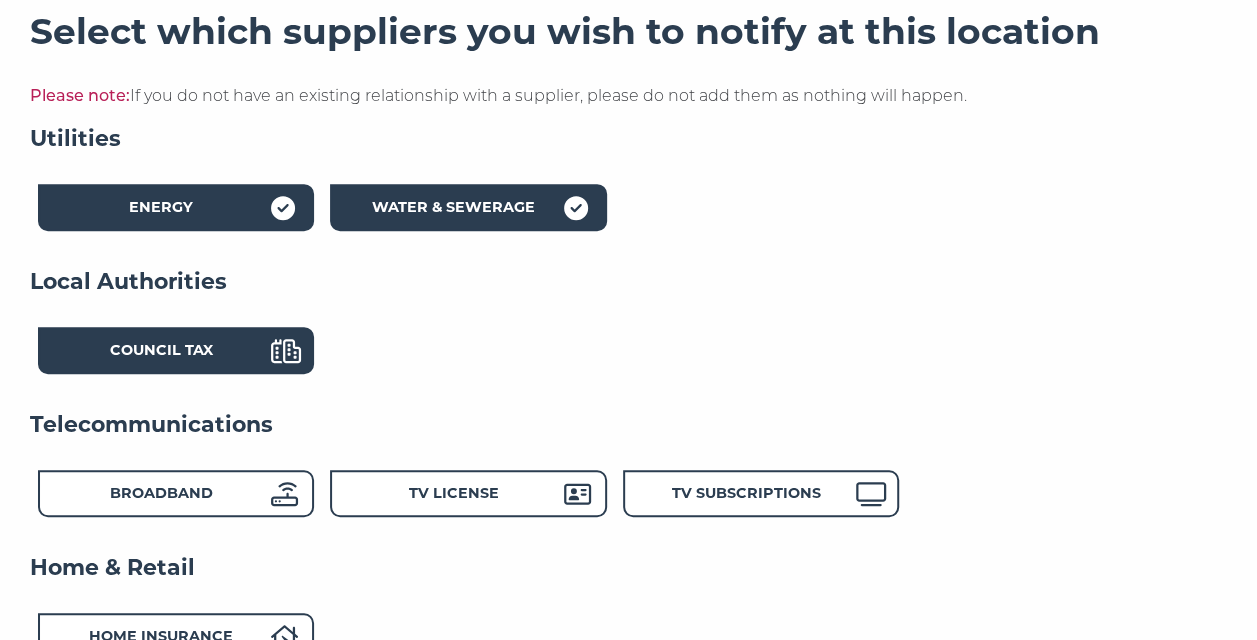 click on "Council Tax" at bounding box center (161, 353) 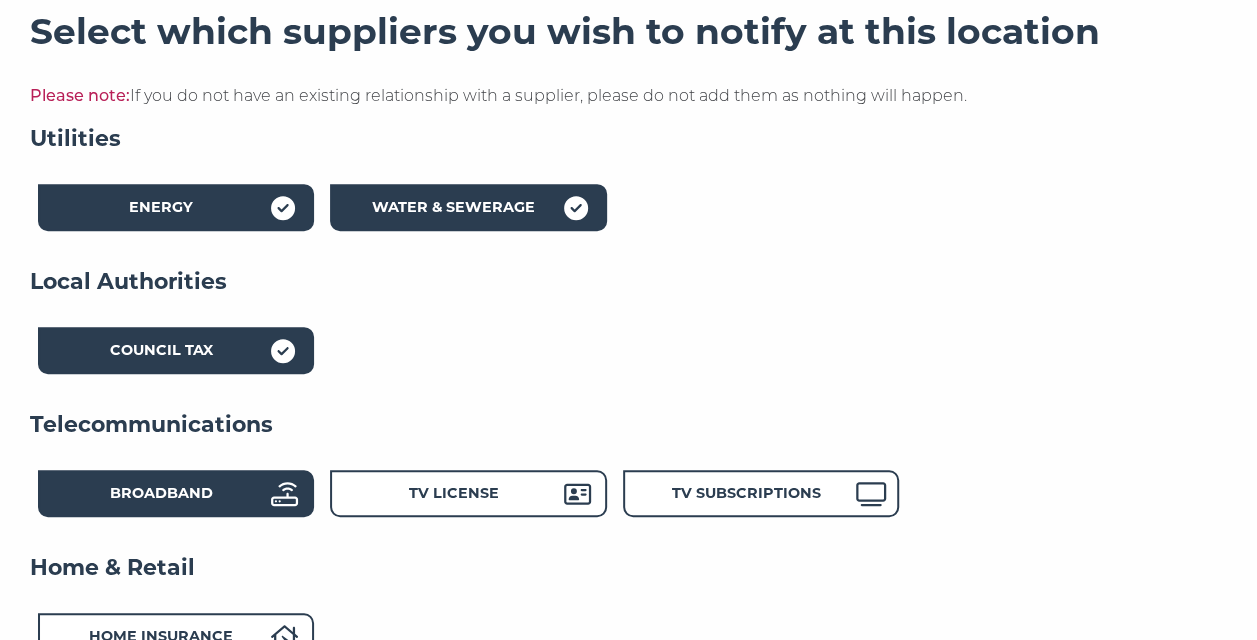 click on "Broadband" at bounding box center [161, 493] 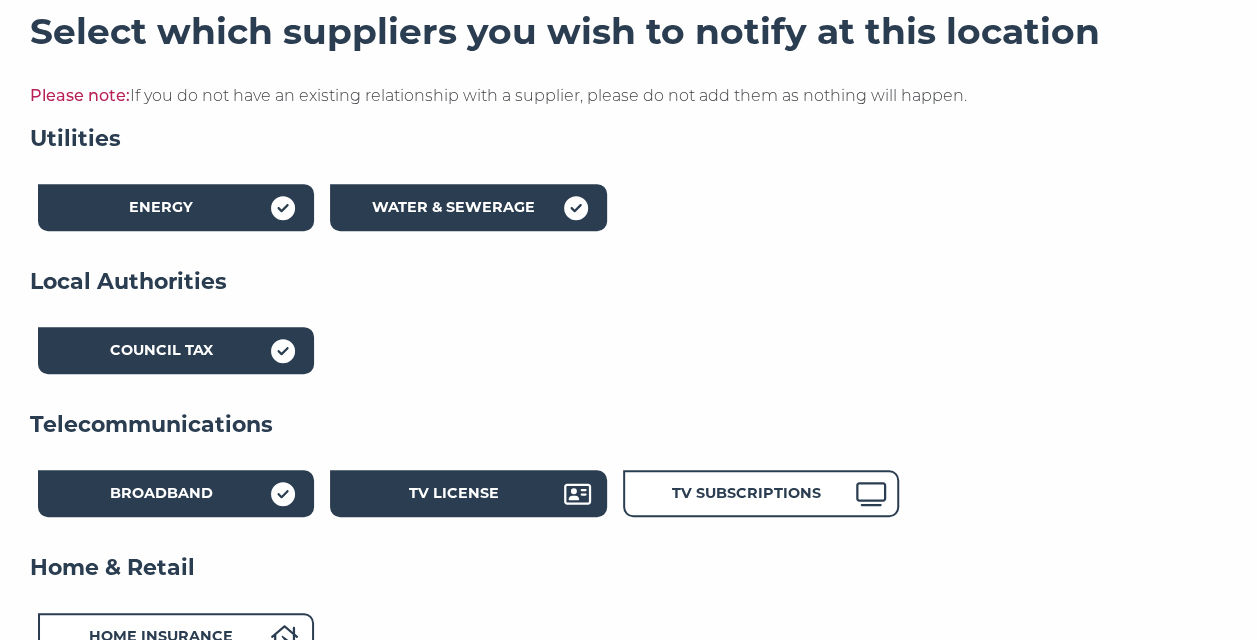 click on "TV License" at bounding box center [454, 493] 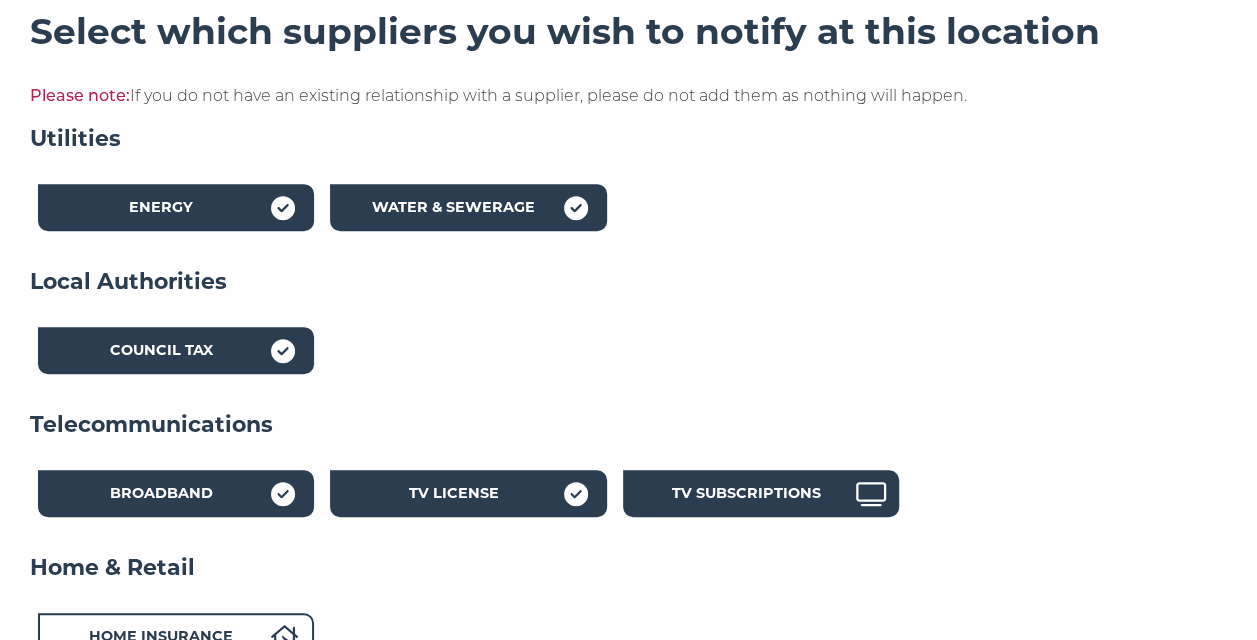 click on "TV Subscriptions" at bounding box center [746, 496] 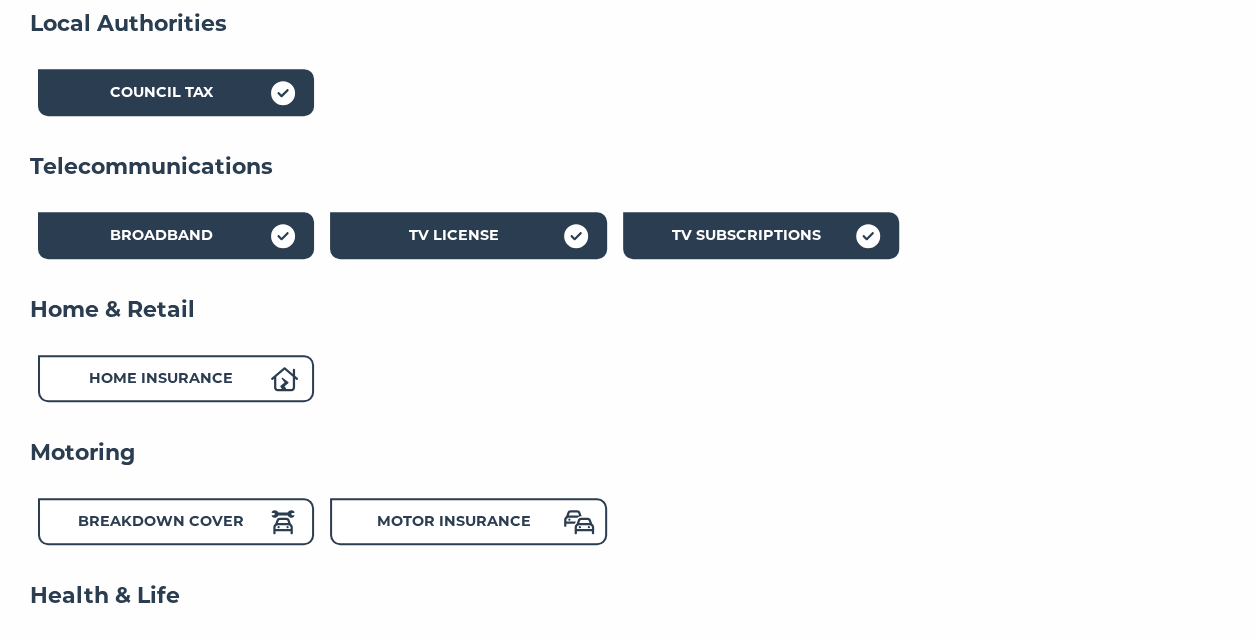 scroll, scrollTop: 601, scrollLeft: 0, axis: vertical 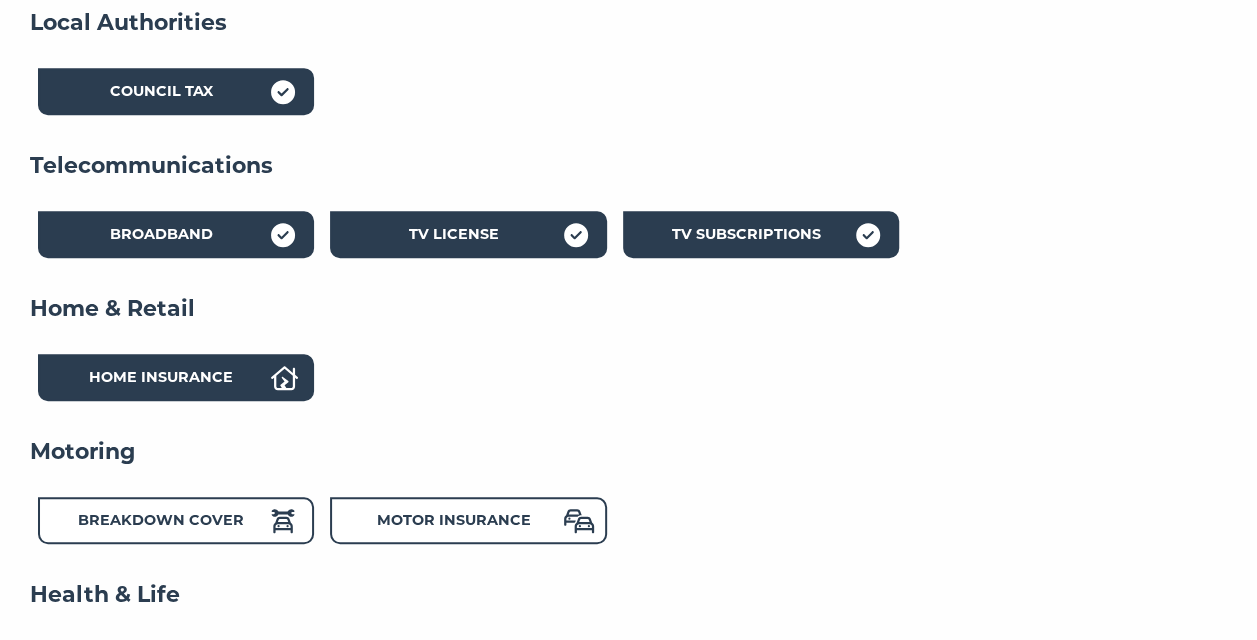 click on "Home Insurance" at bounding box center [161, 380] 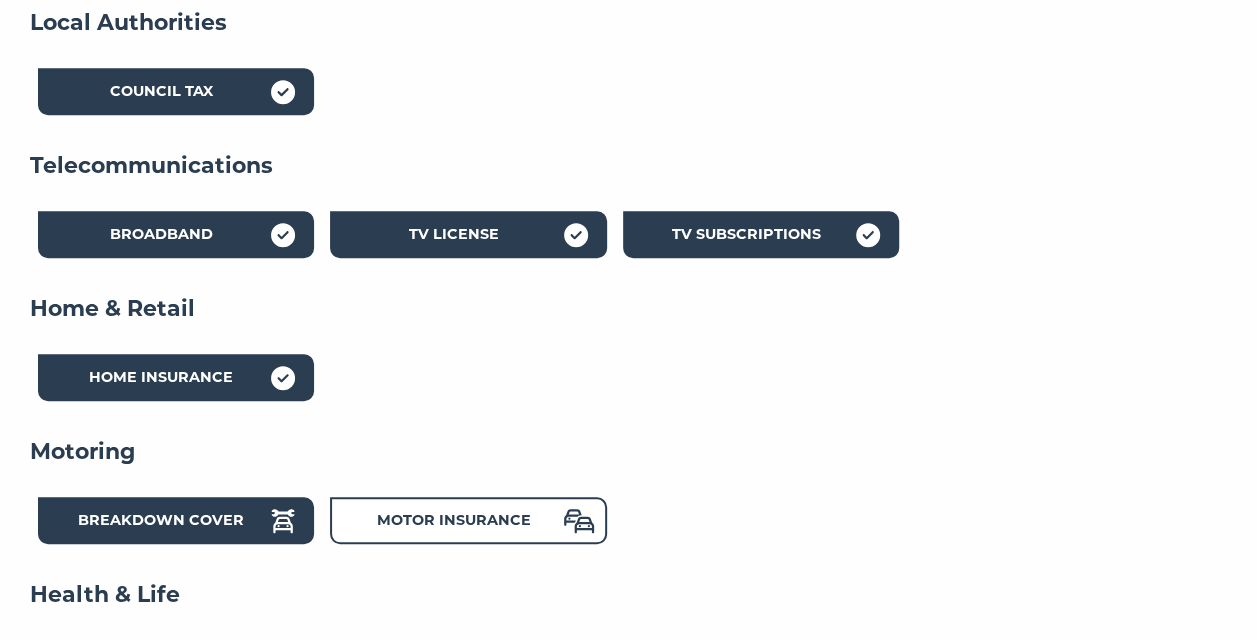 click on "Breakdown Cover" at bounding box center [161, 520] 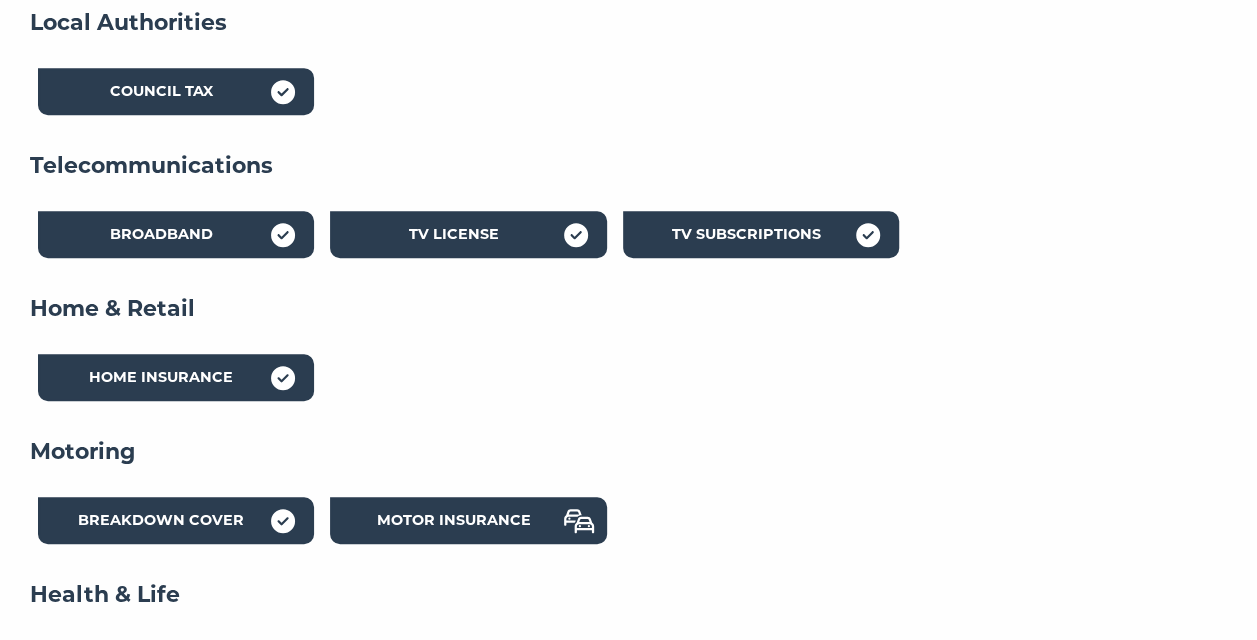 click on "Motor Insurance" at bounding box center [454, 520] 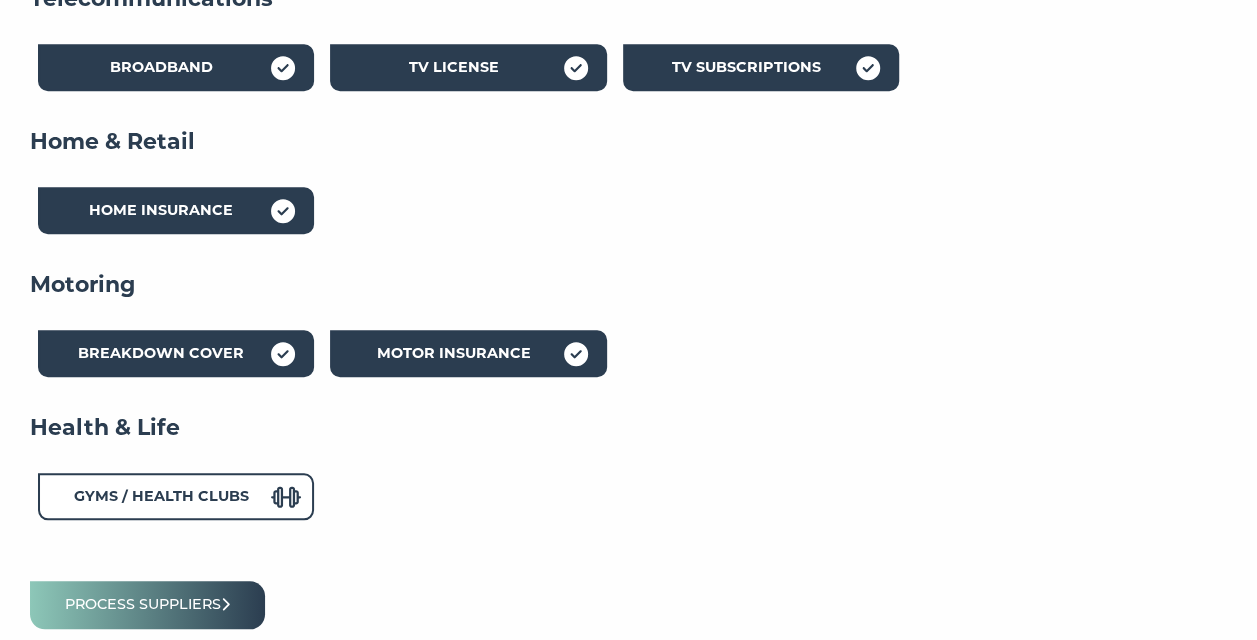 scroll, scrollTop: 776, scrollLeft: 0, axis: vertical 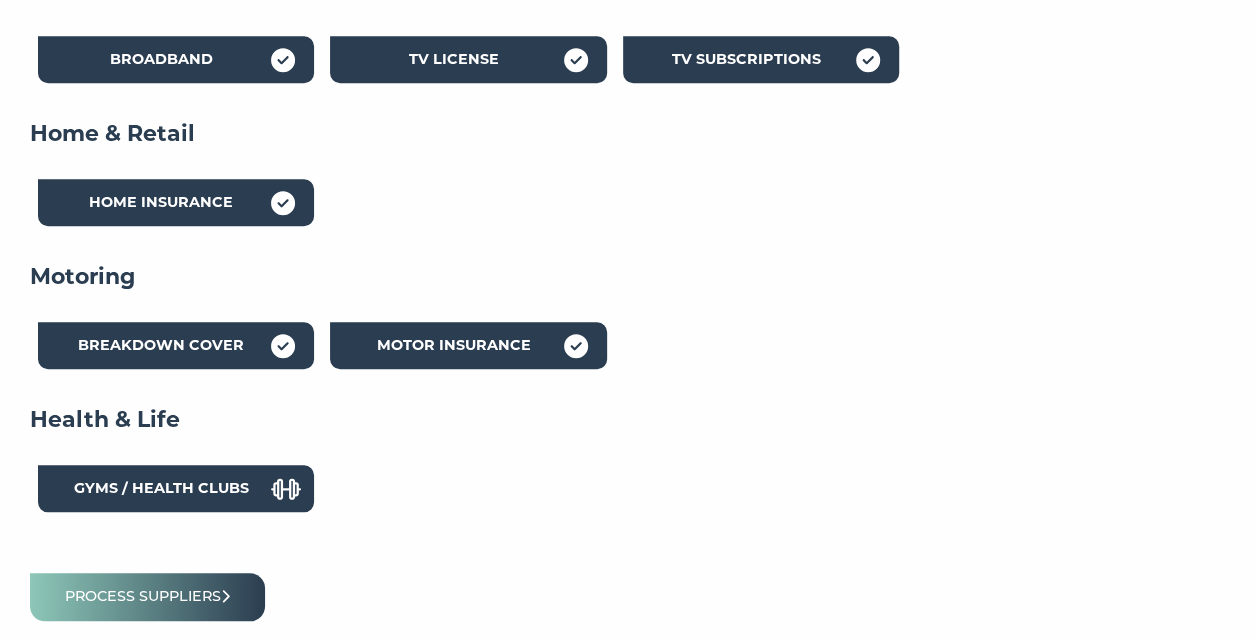 click on "Gyms / Health Clubs" at bounding box center [161, 488] 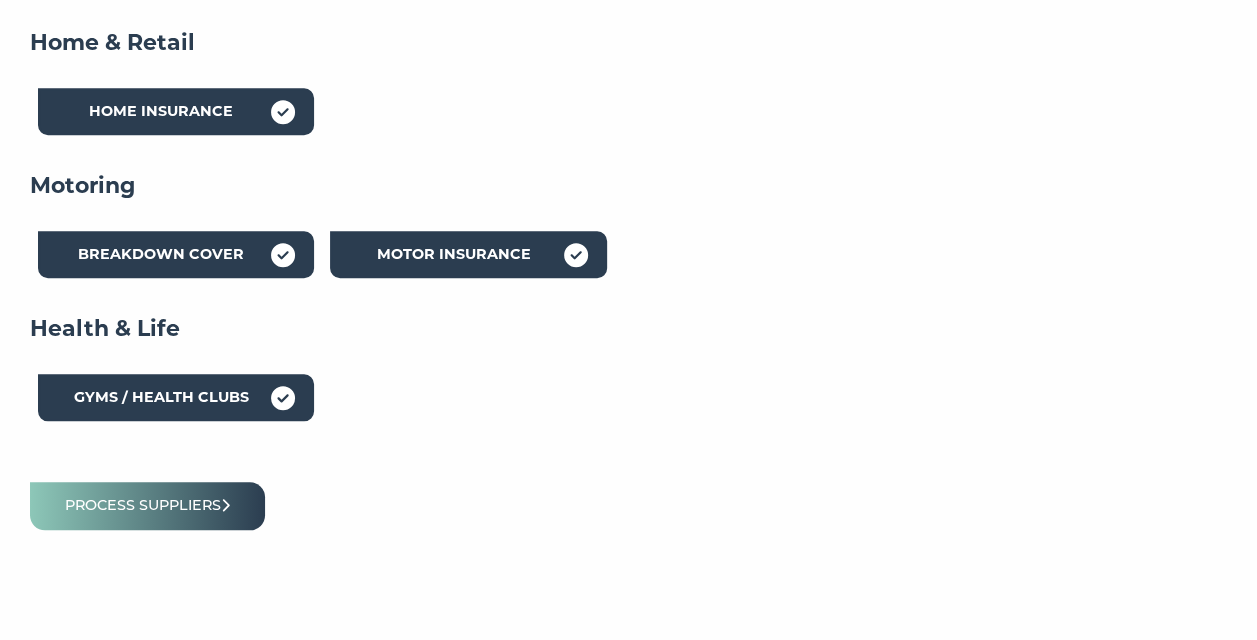 scroll, scrollTop: 958, scrollLeft: 0, axis: vertical 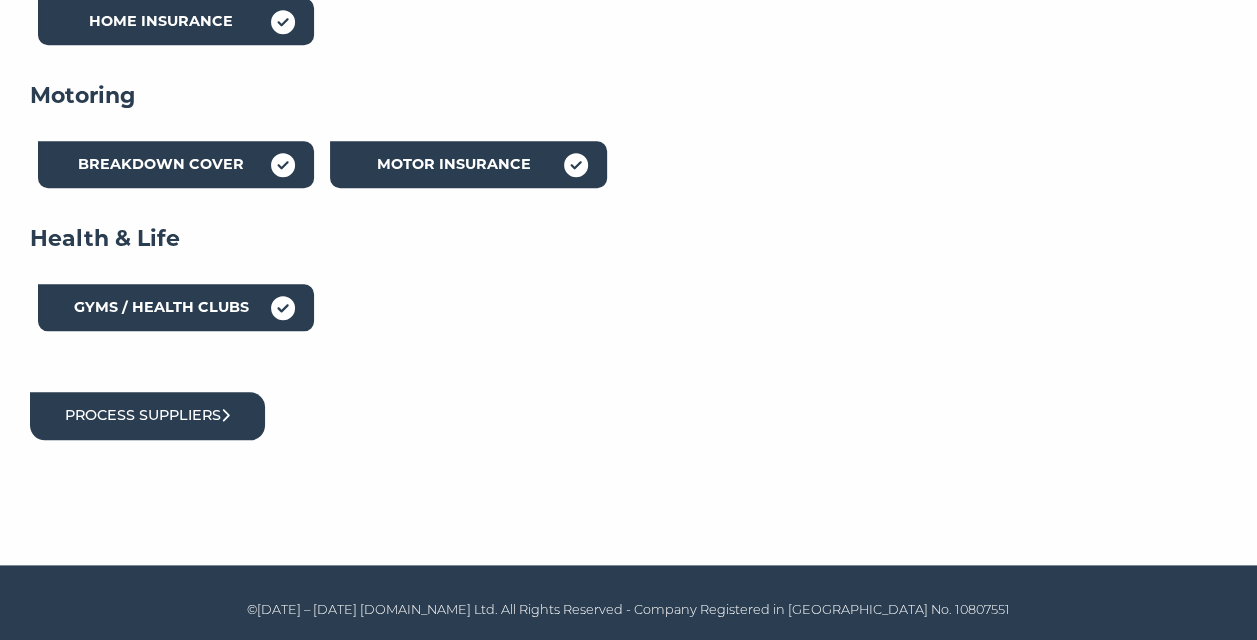click on "Process suppliers" at bounding box center (147, 415) 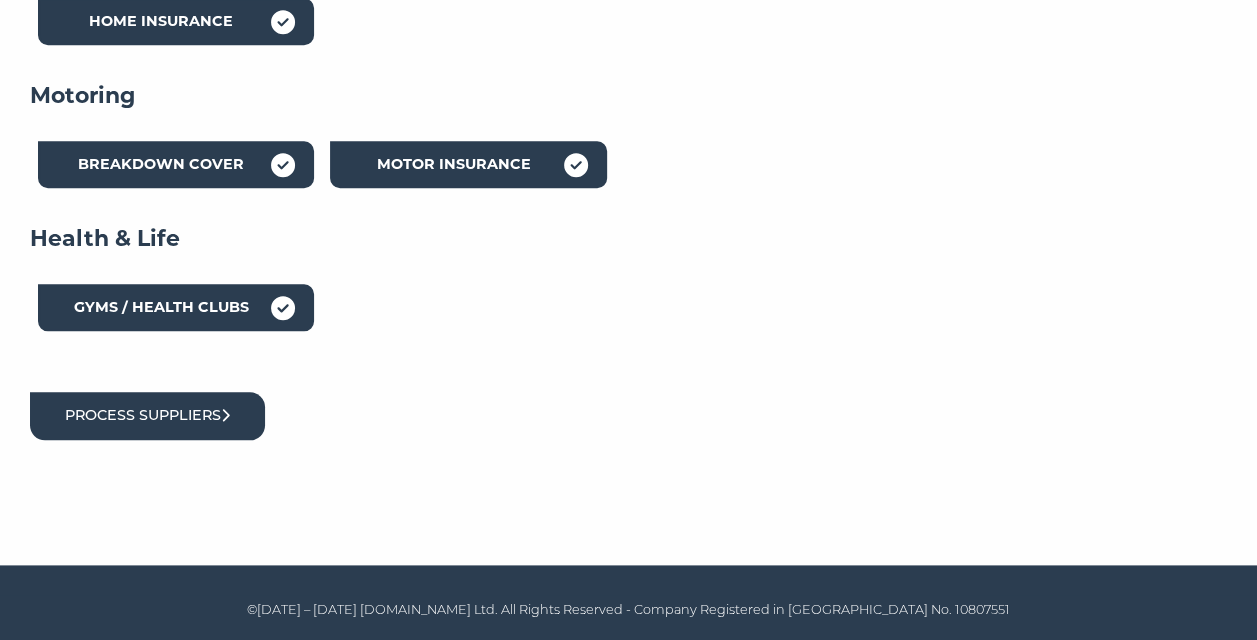 click on "Process suppliers" at bounding box center (147, 415) 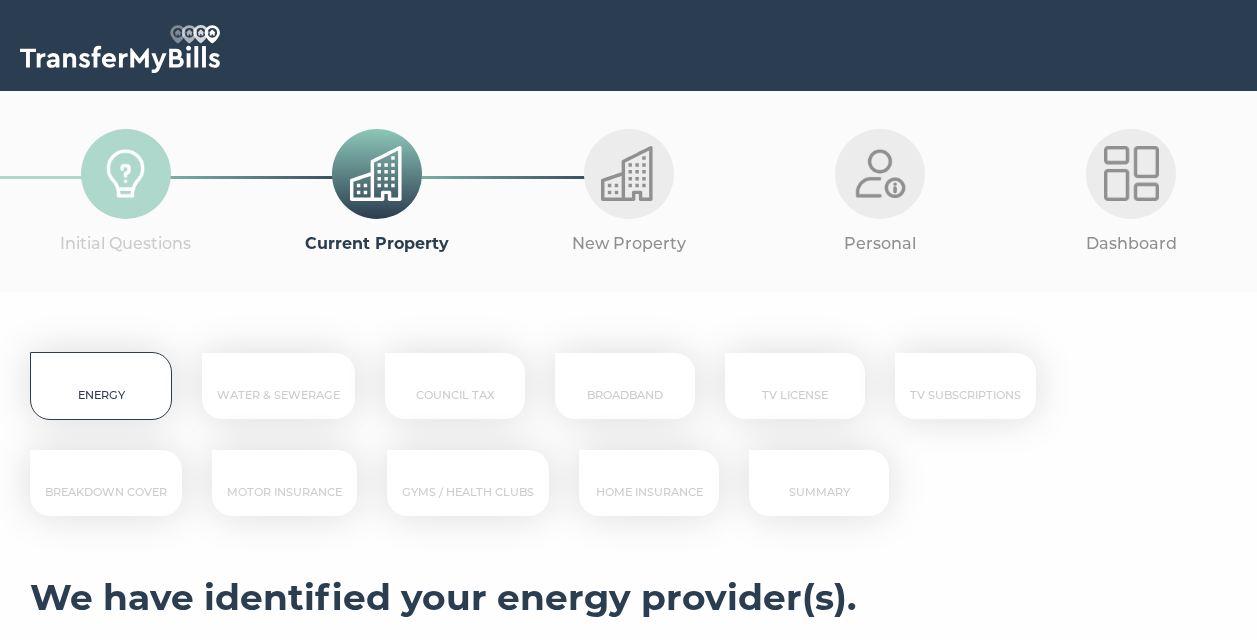 scroll, scrollTop: 0, scrollLeft: 0, axis: both 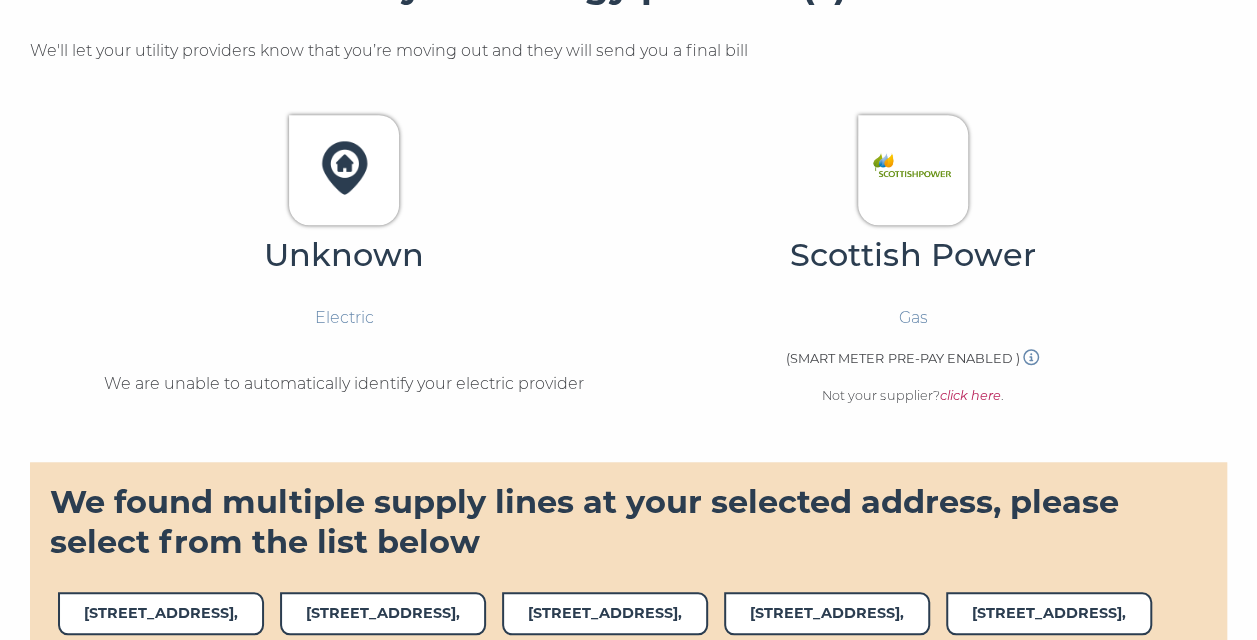 click at bounding box center [912, 167] 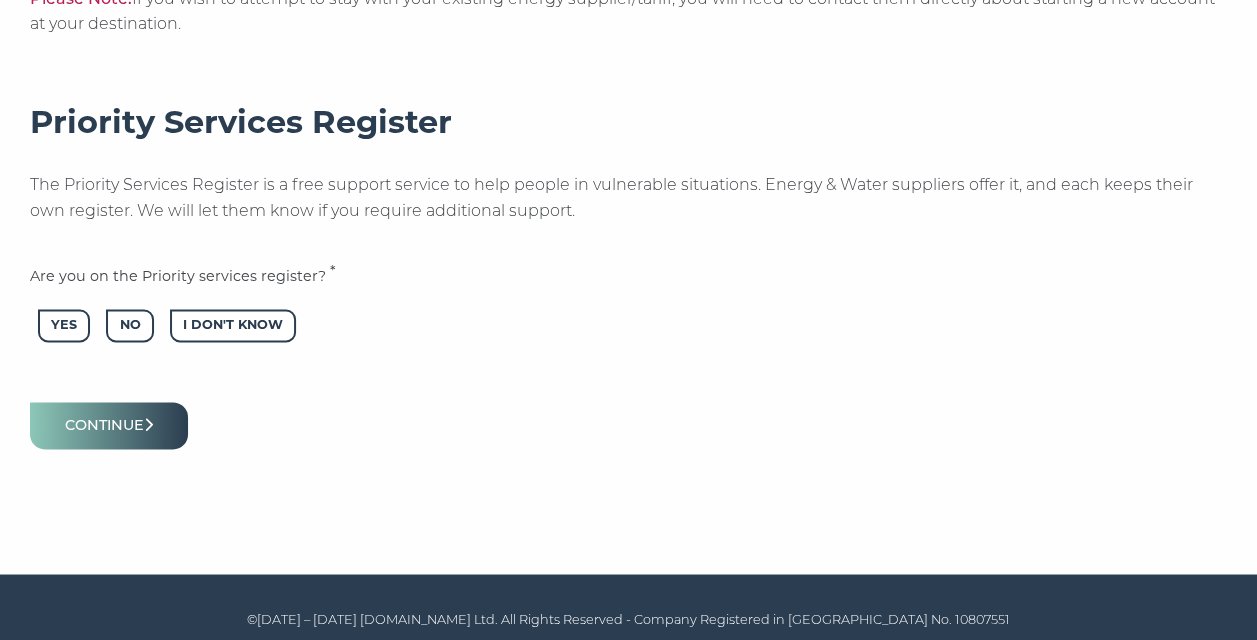 scroll, scrollTop: 1384, scrollLeft: 0, axis: vertical 